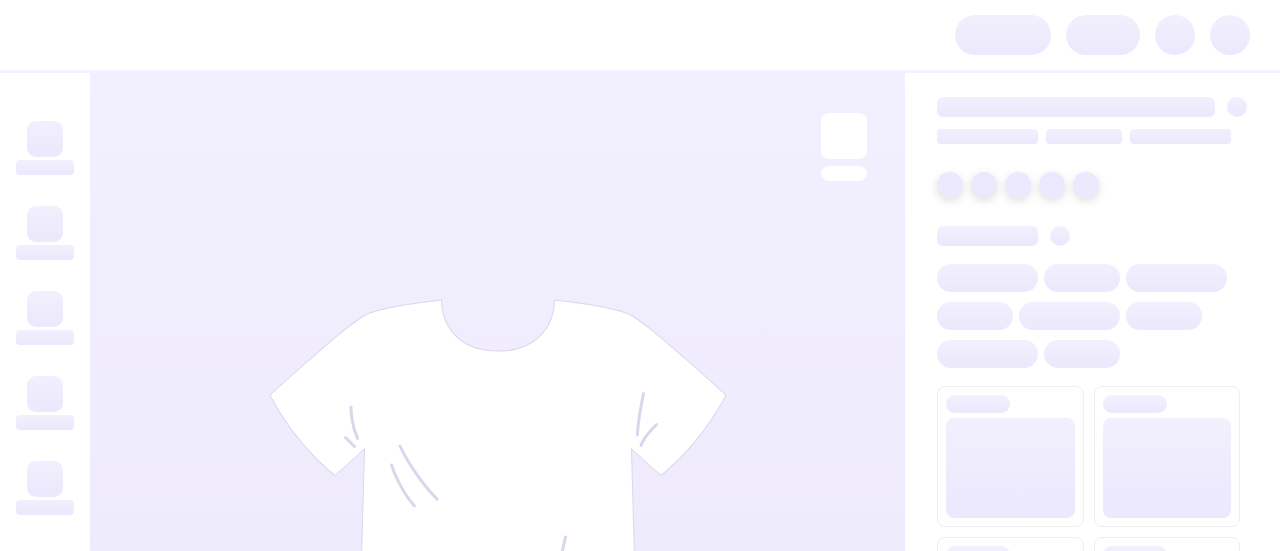 scroll, scrollTop: 0, scrollLeft: 0, axis: both 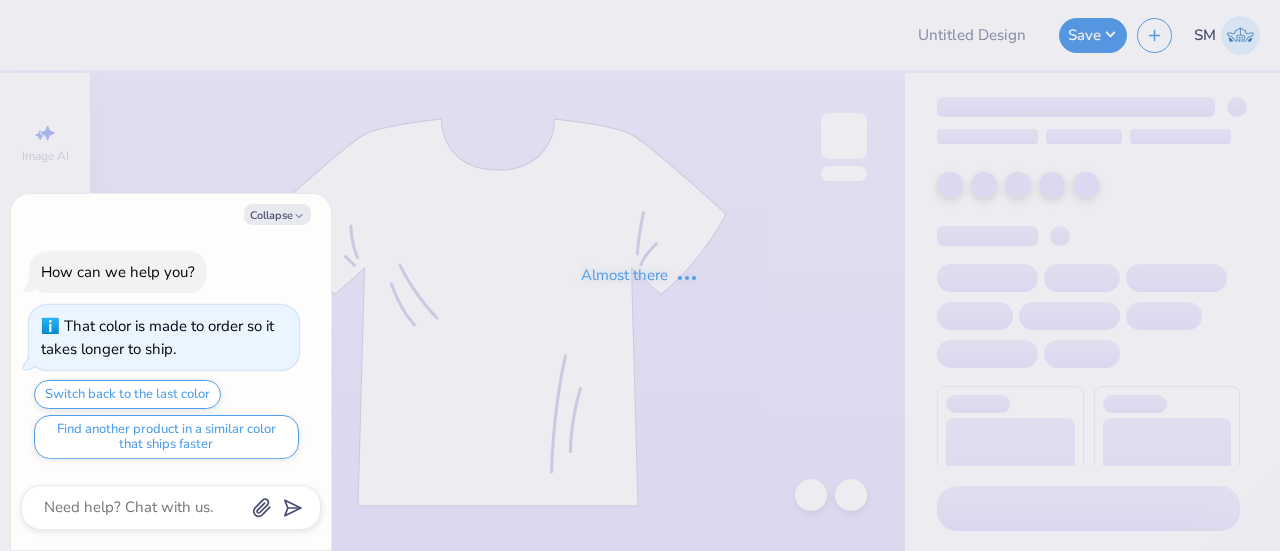 type on "x" 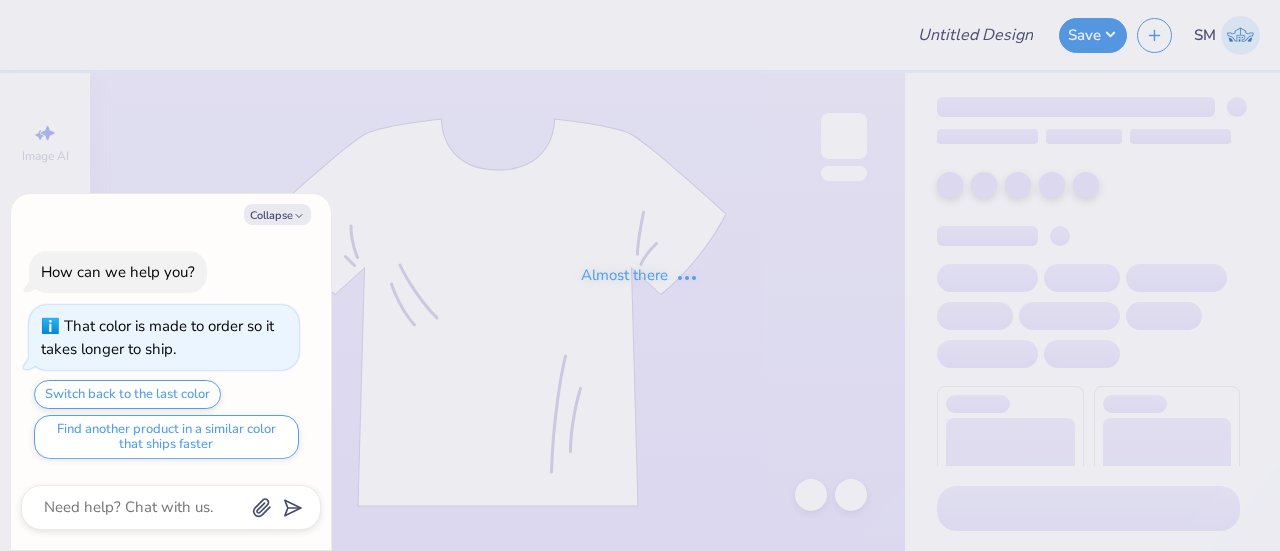 type on "gray star" 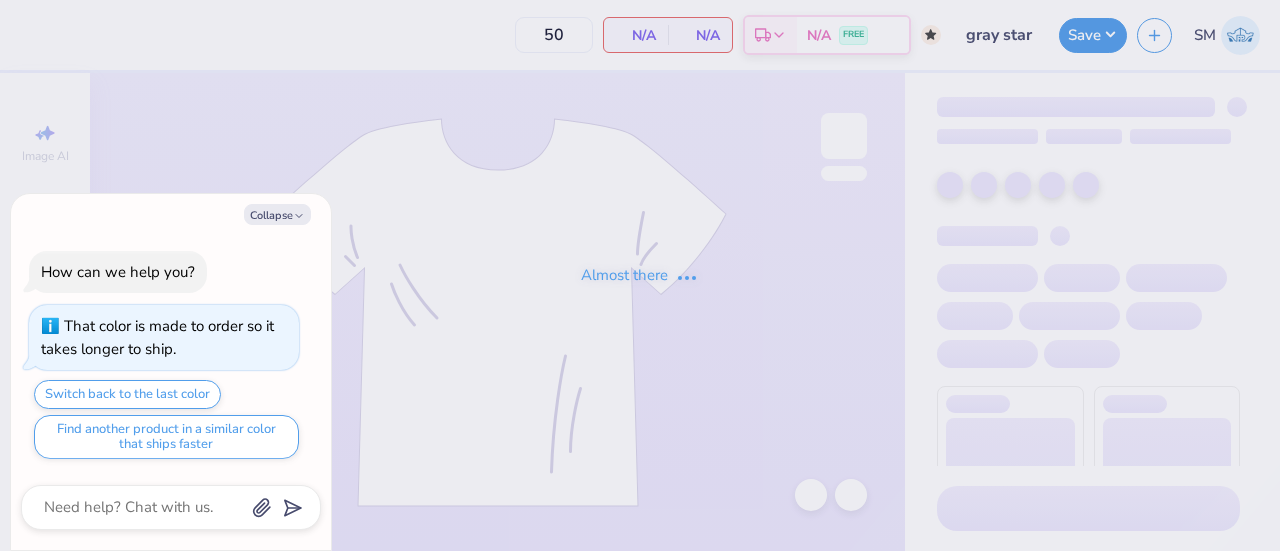 type on "32" 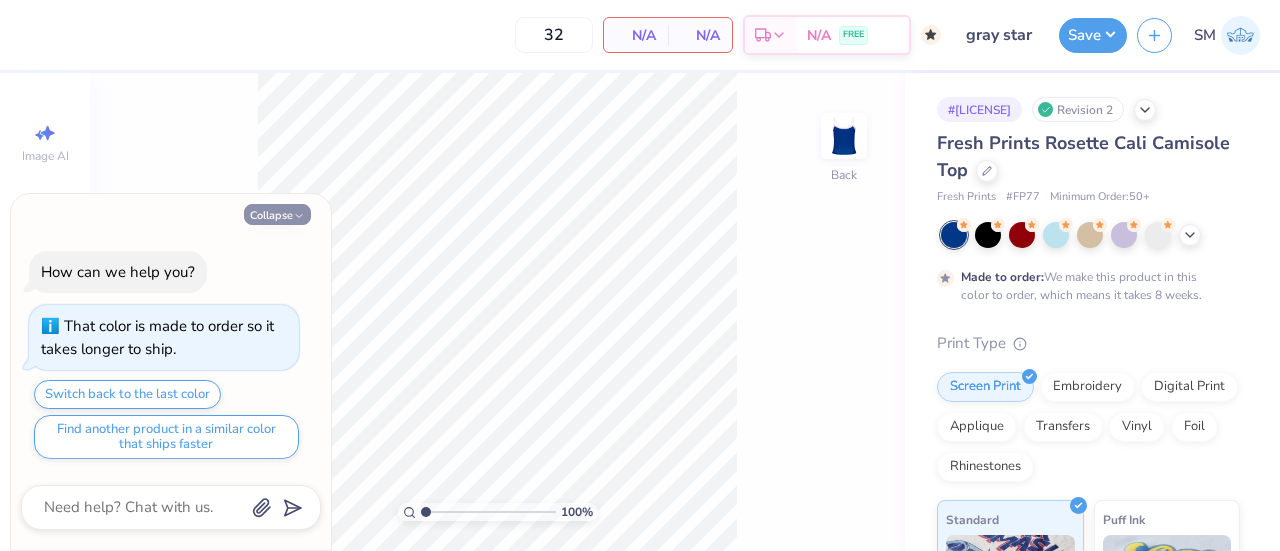click on "Collapse" at bounding box center [277, 214] 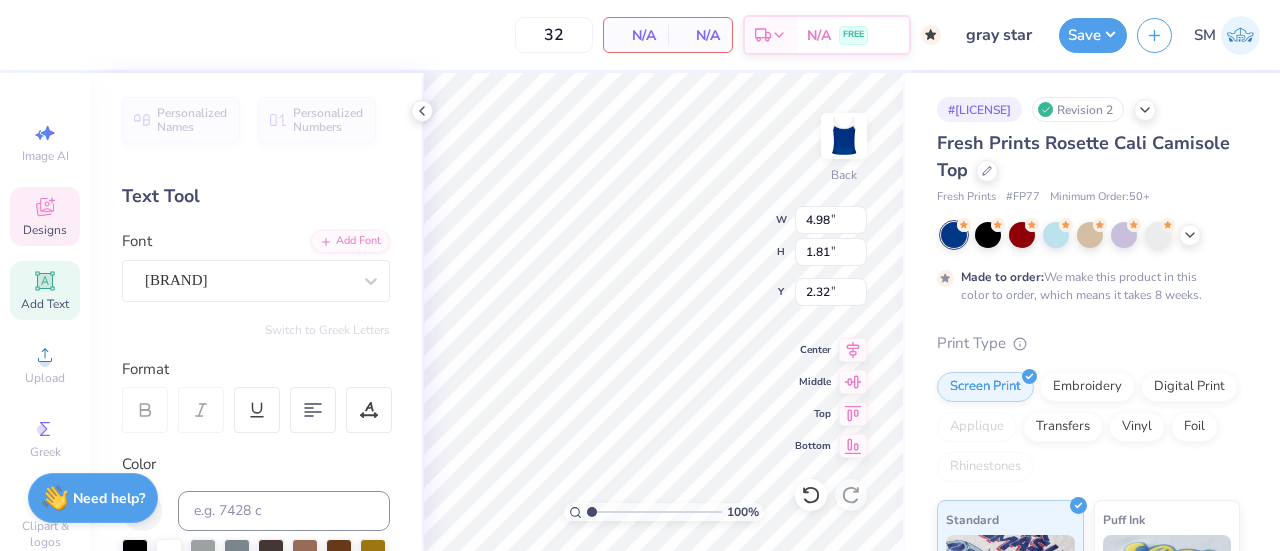scroll, scrollTop: 16, scrollLeft: 2, axis: both 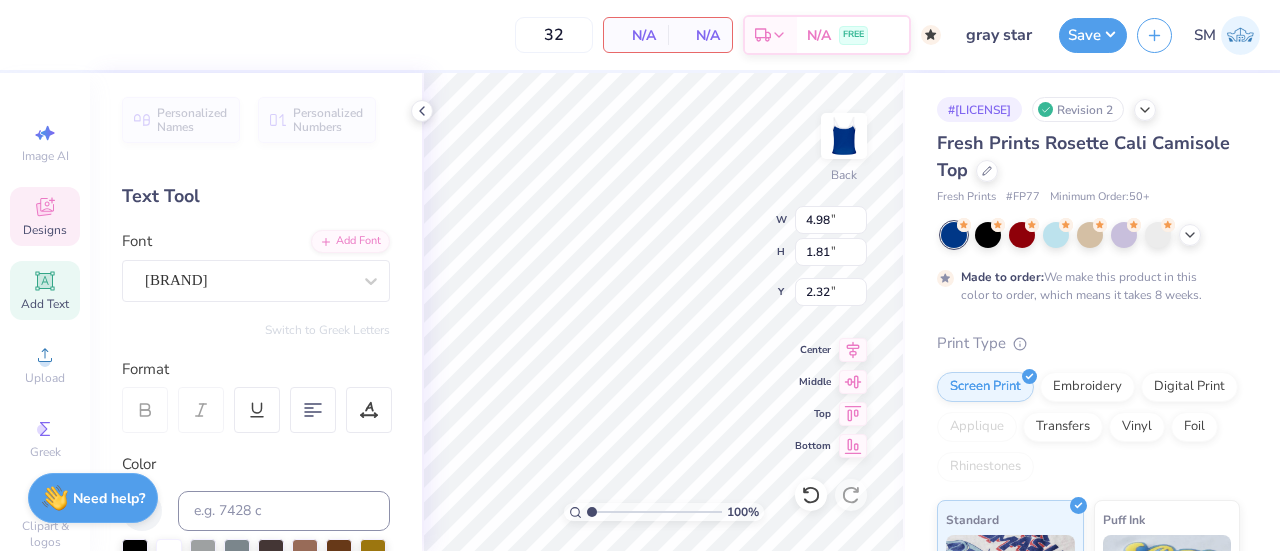 type on "akdphi" 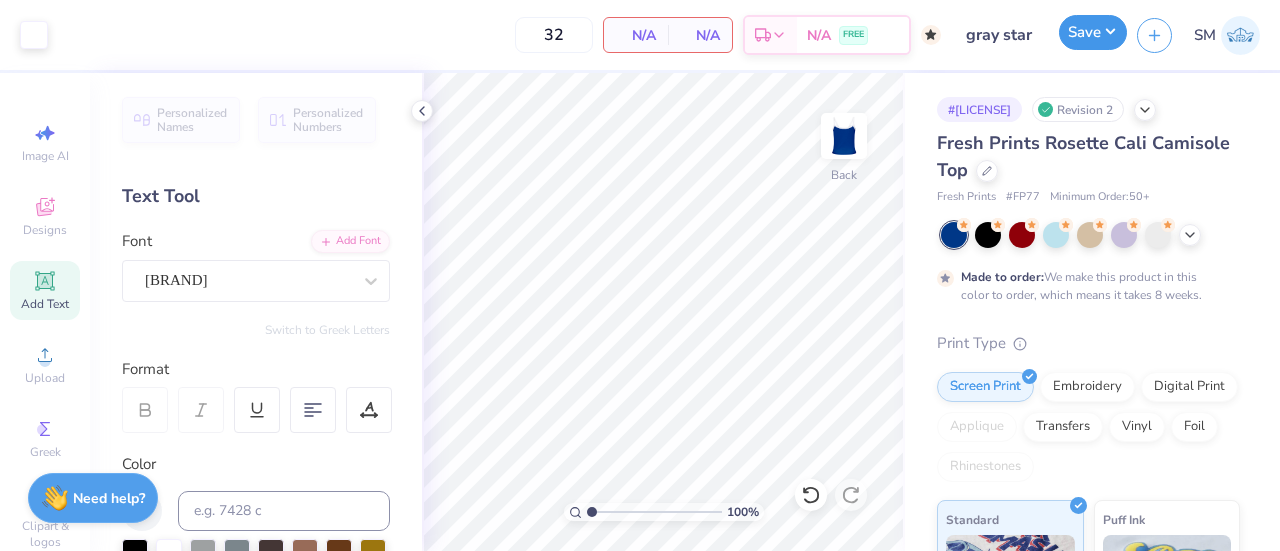 click on "Save" at bounding box center [1093, 32] 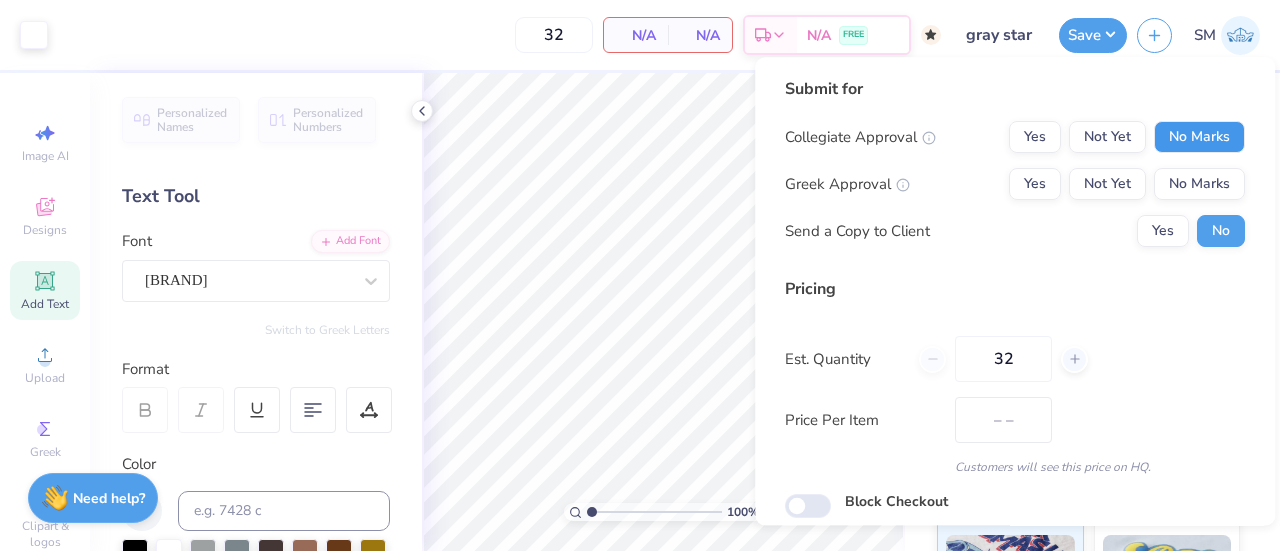 click on "No Marks" at bounding box center (1199, 137) 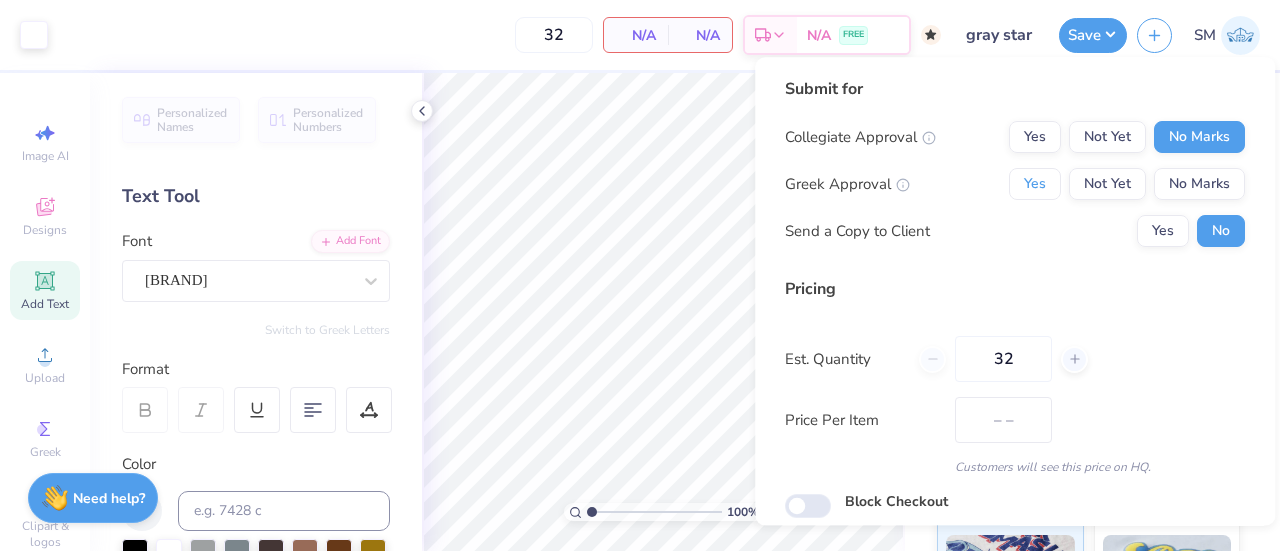 click on "Yes" at bounding box center [1035, 184] 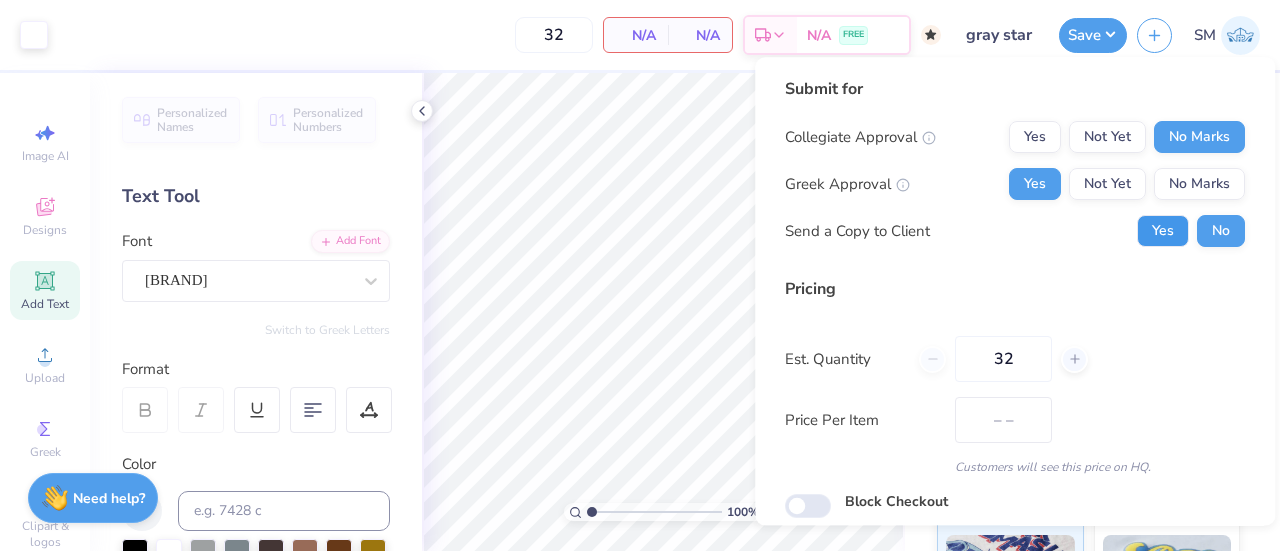 drag, startPoint x: 1146, startPoint y: 229, endPoint x: 1176, endPoint y: 298, distance: 75.23962 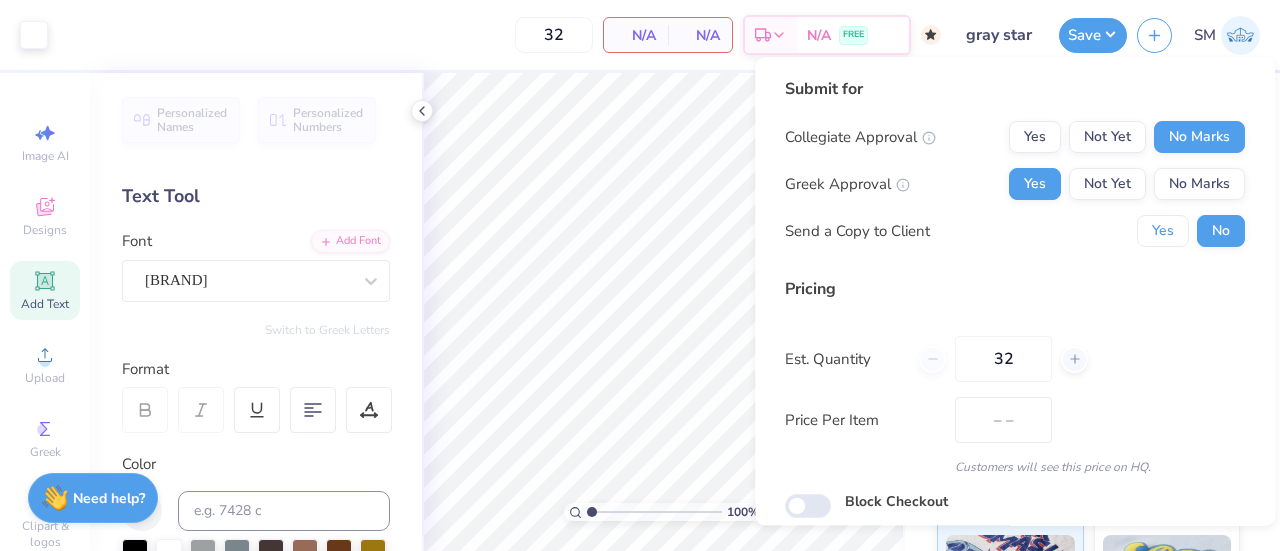 click on "Yes" at bounding box center (1163, 231) 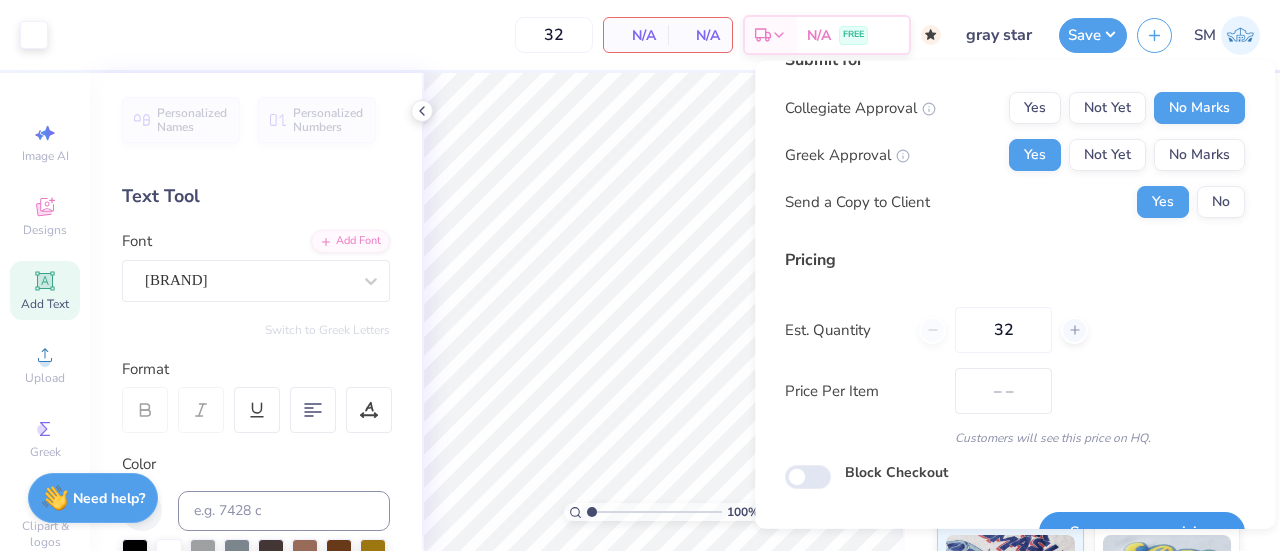 scroll, scrollTop: 74, scrollLeft: 0, axis: vertical 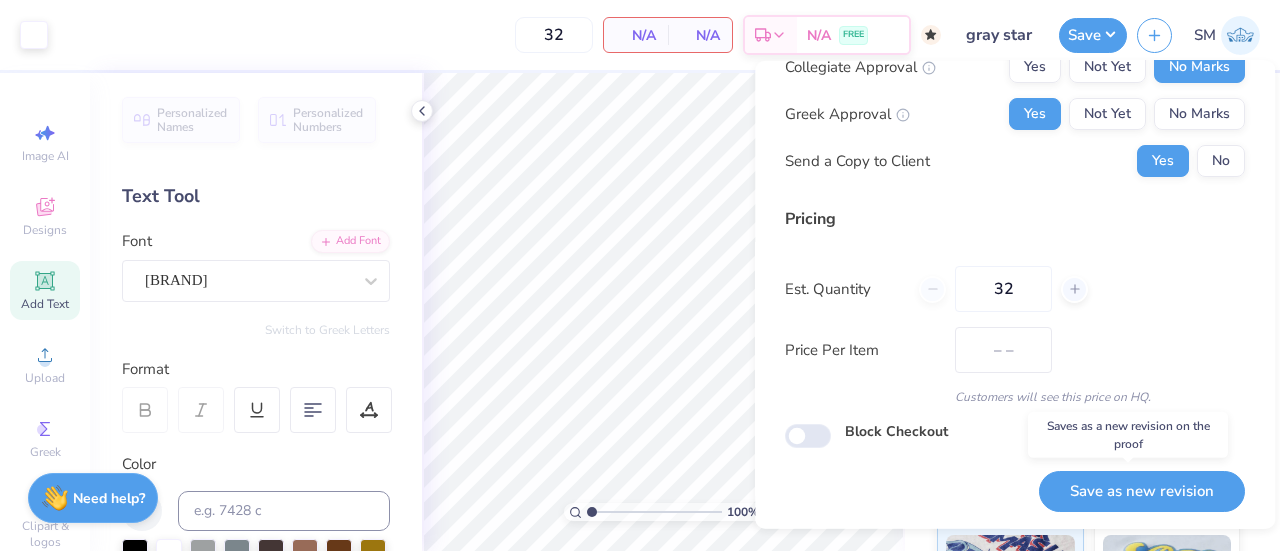 click on "Save as new revision" at bounding box center (1142, 490) 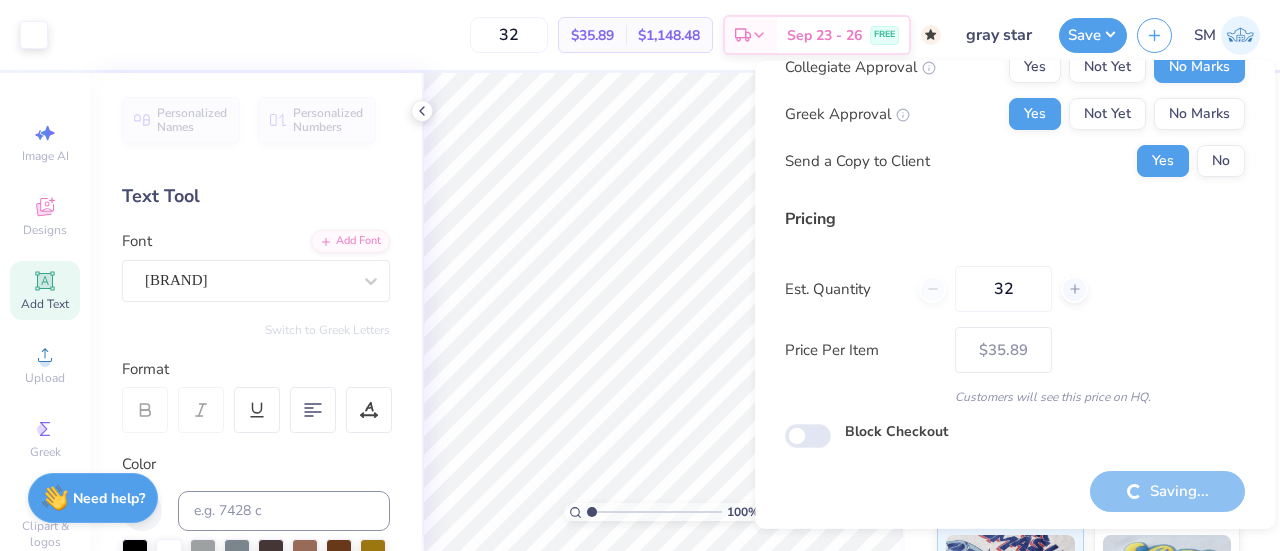 type on "$35.89" 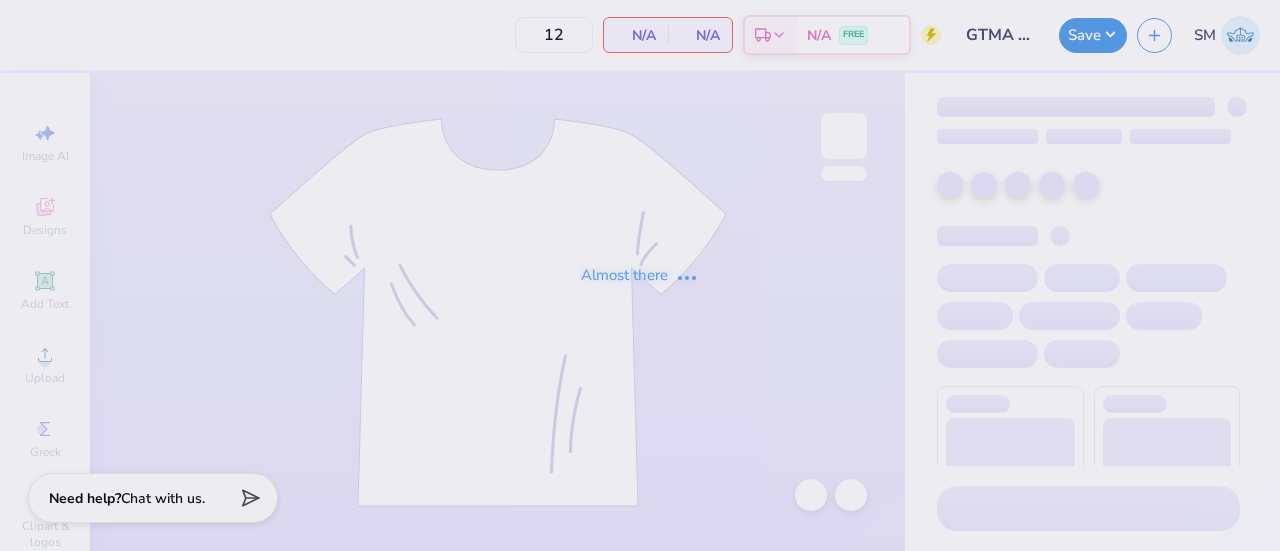 scroll, scrollTop: 0, scrollLeft: 0, axis: both 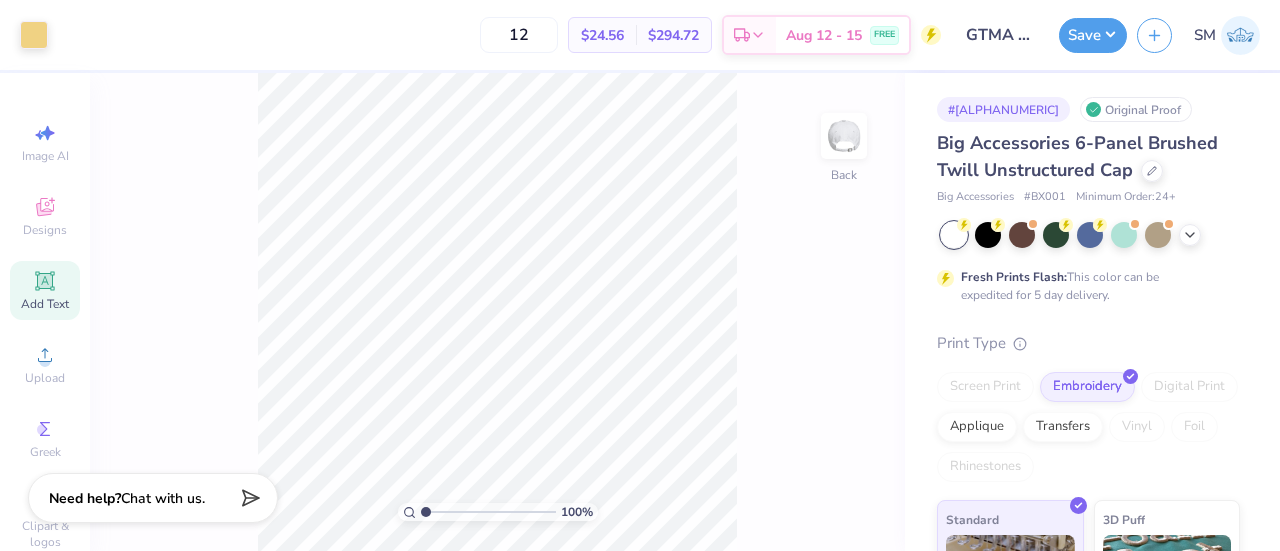 click 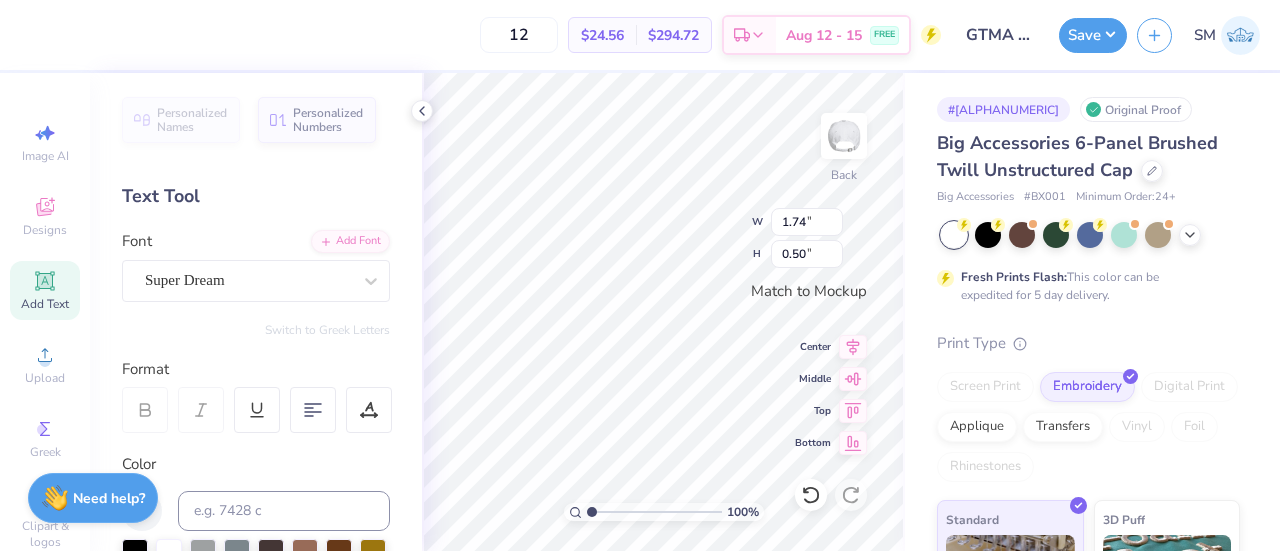 scroll, scrollTop: 16, scrollLeft: 2, axis: both 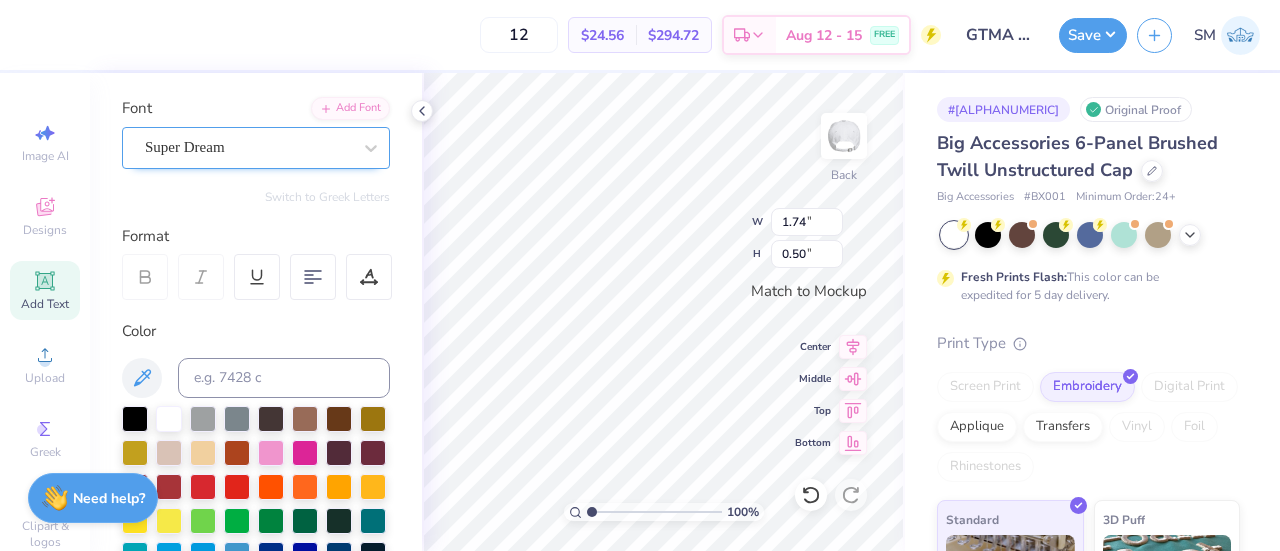 type on "®" 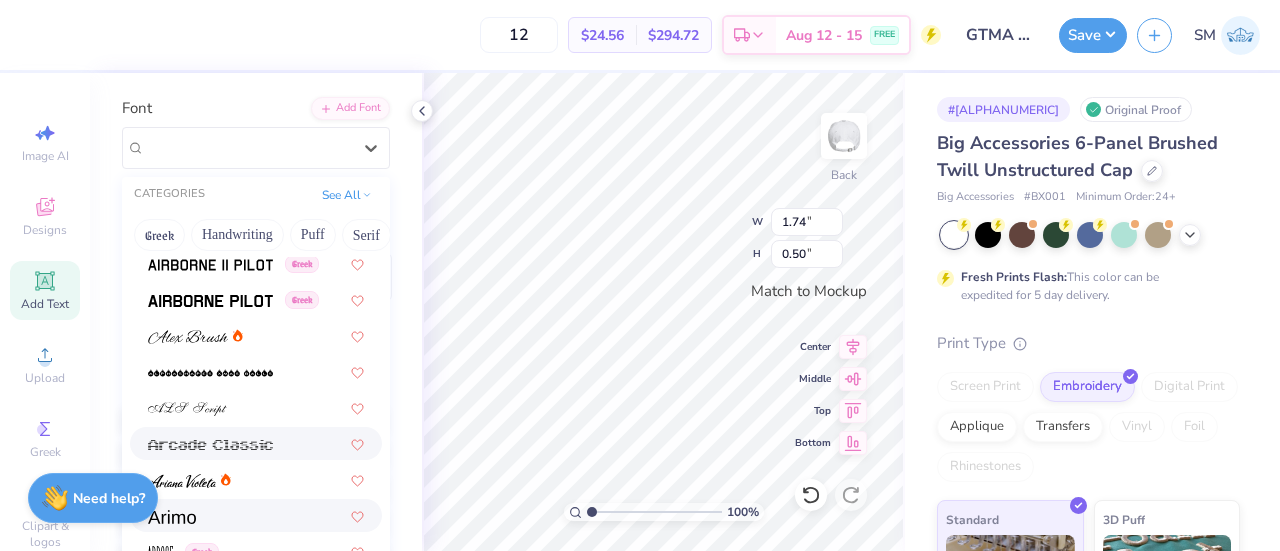 scroll, scrollTop: 500, scrollLeft: 0, axis: vertical 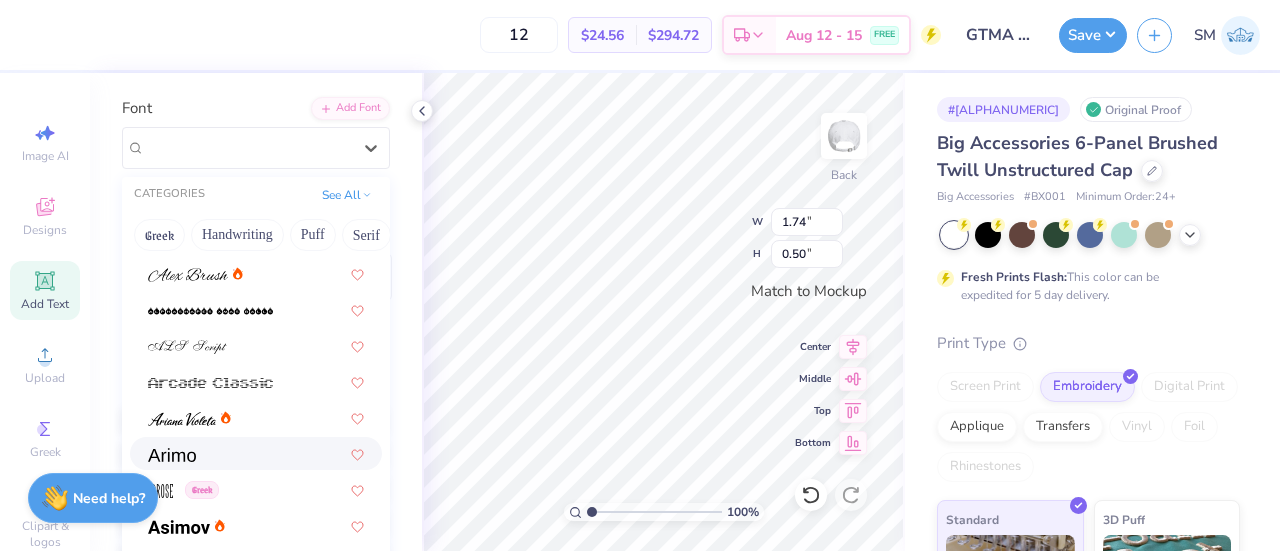 click at bounding box center [256, 453] 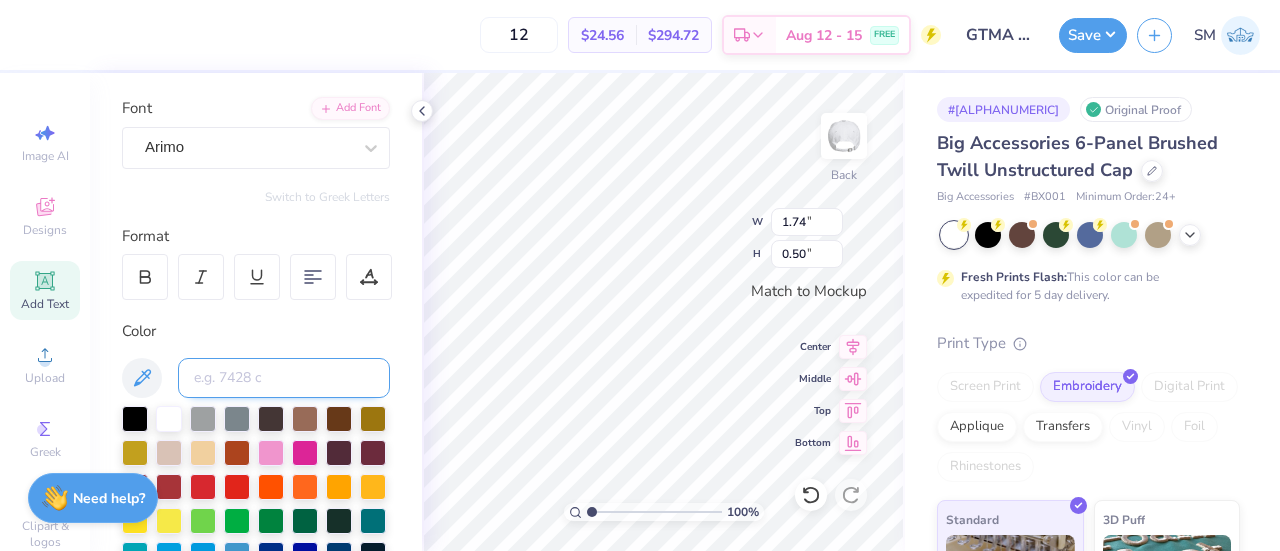 click at bounding box center [284, 378] 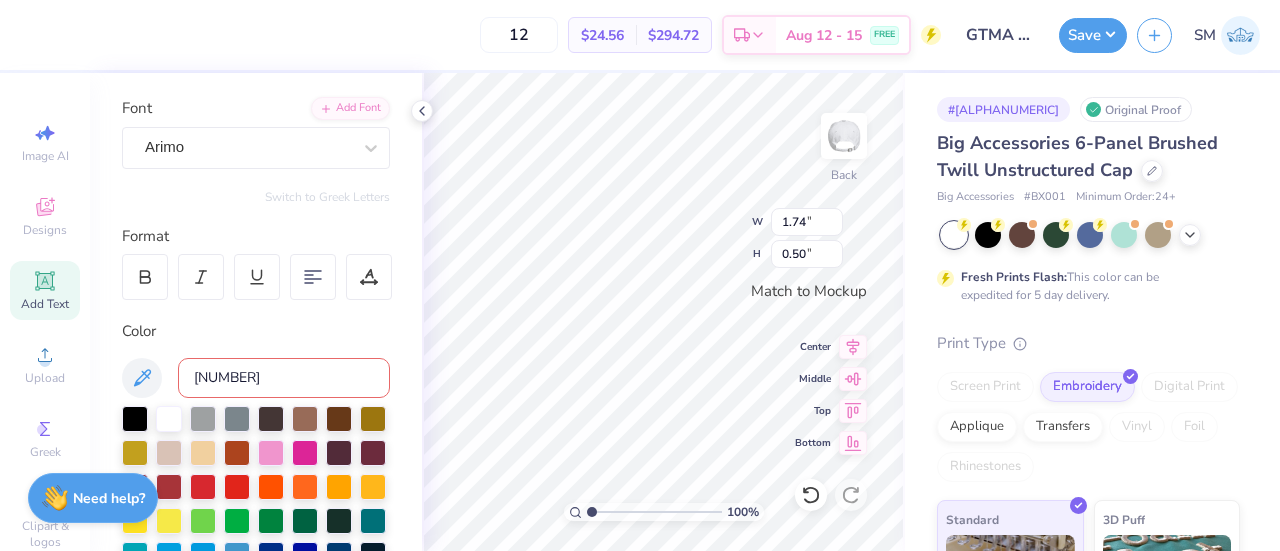 type on "7403 c" 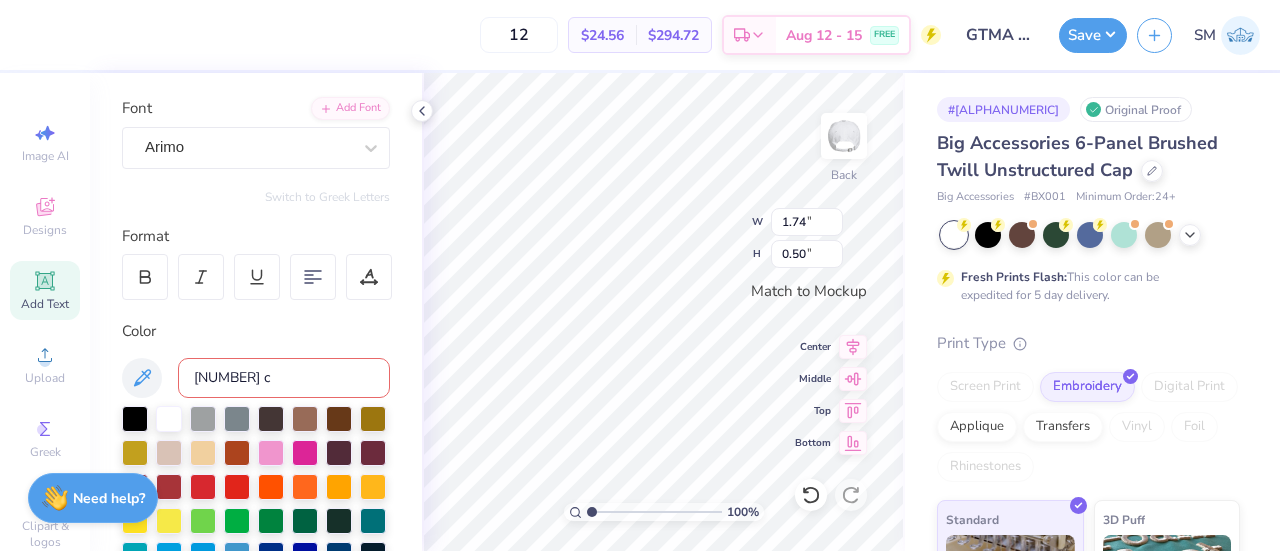 type 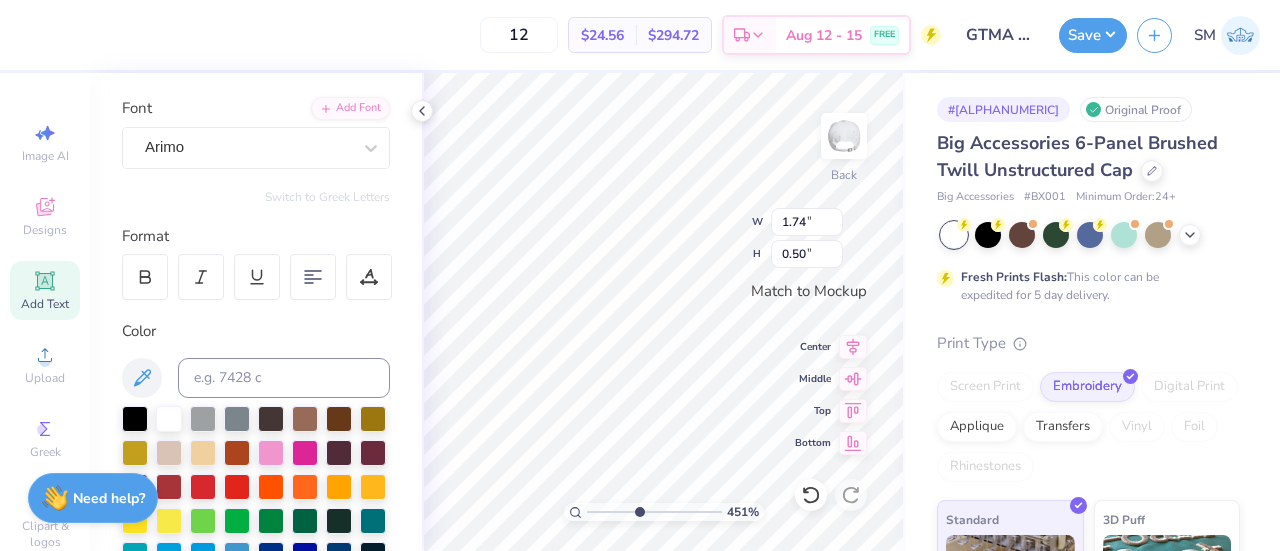 drag, startPoint x: 615, startPoint y: 513, endPoint x: 638, endPoint y: 515, distance: 23.086792 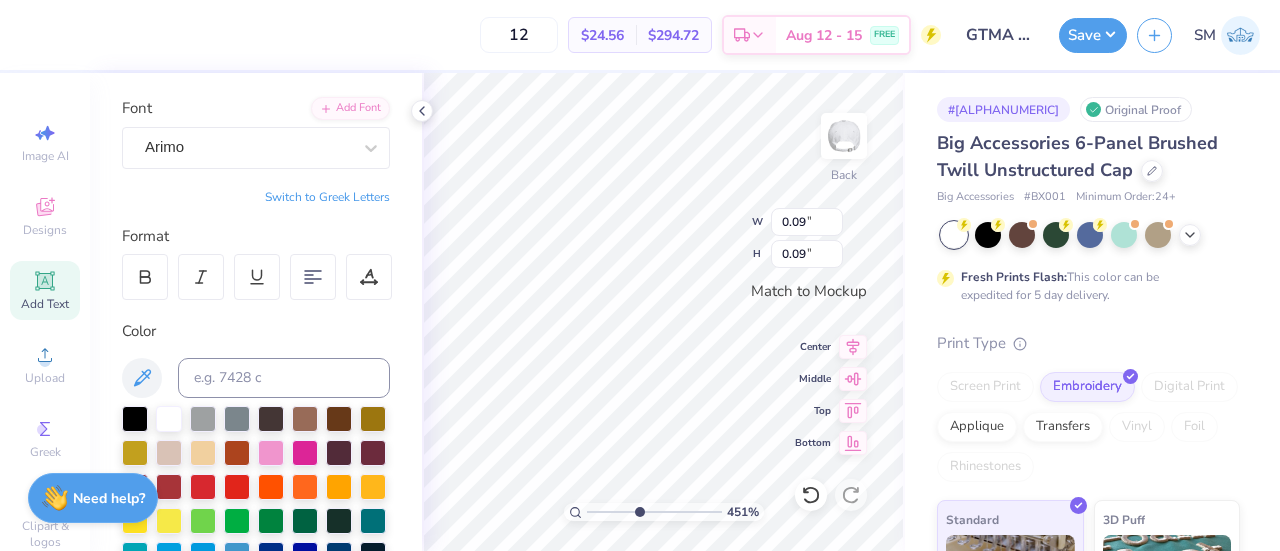 type on "0.09" 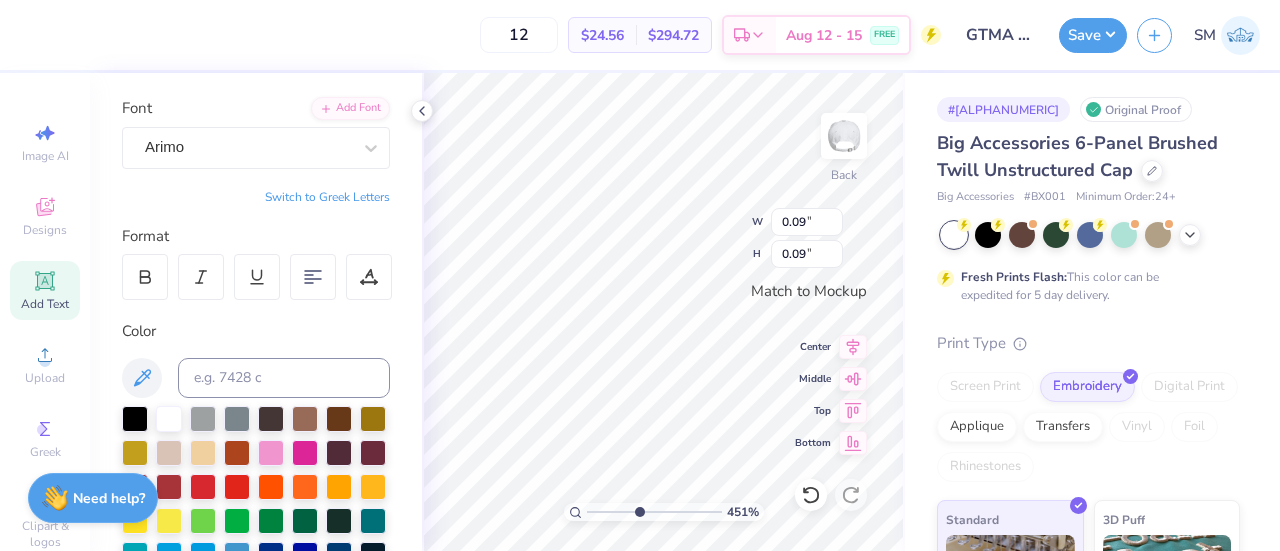 type on "0.09" 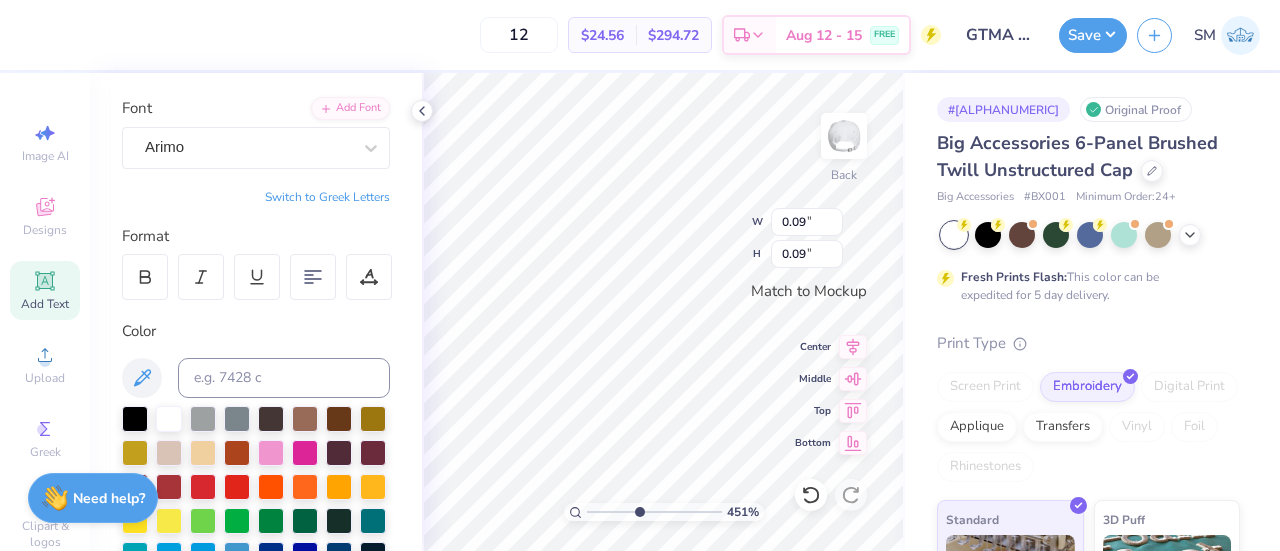 type on "0.06" 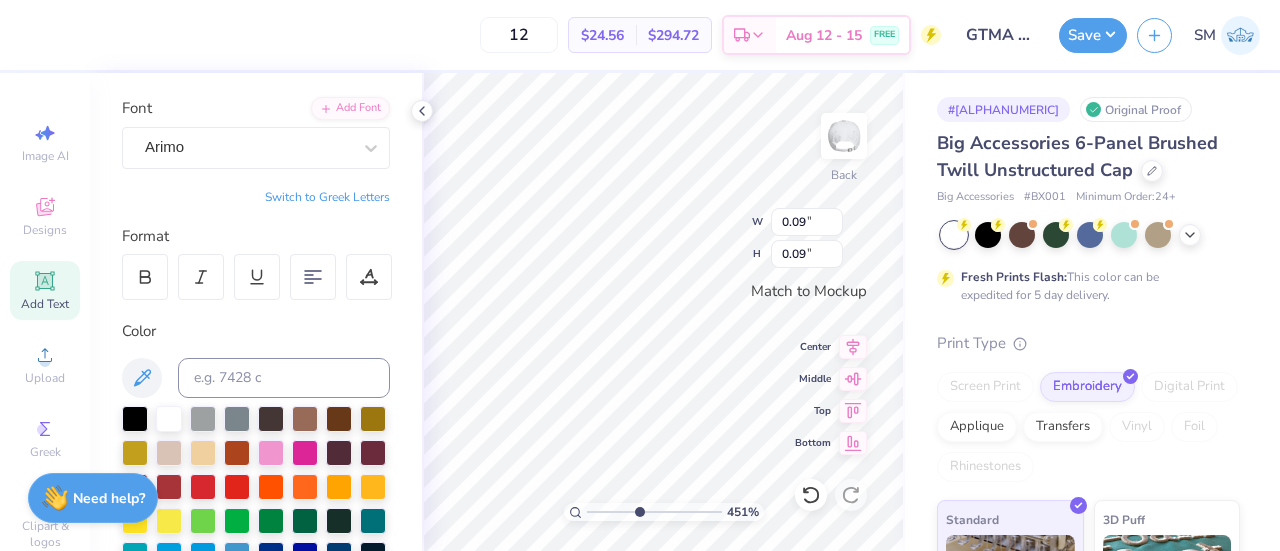 type on "0.06" 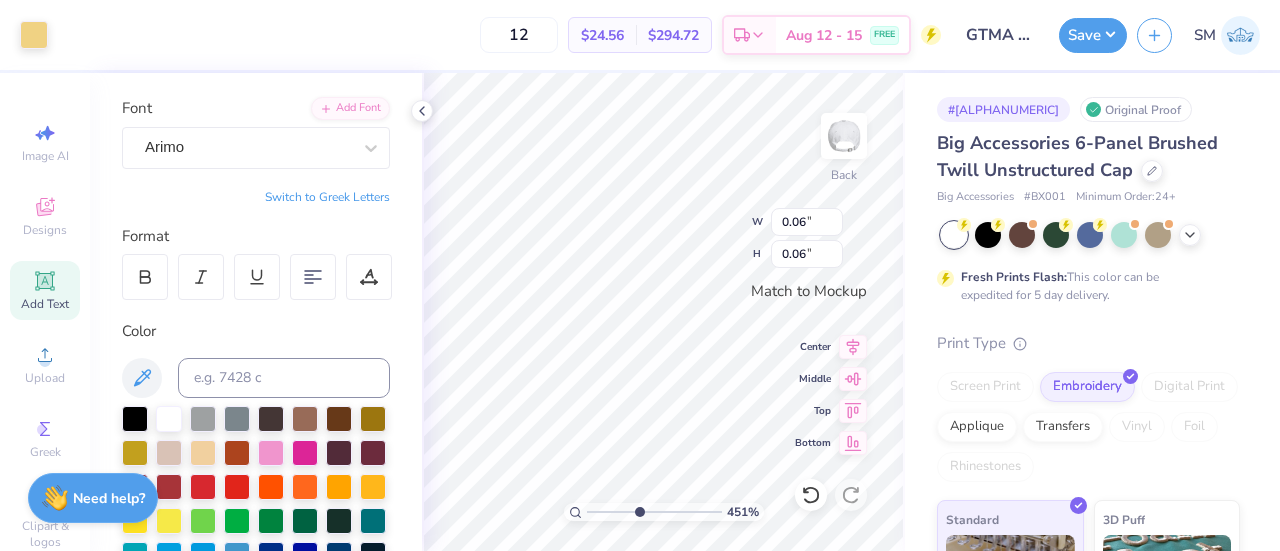type on "2.07" 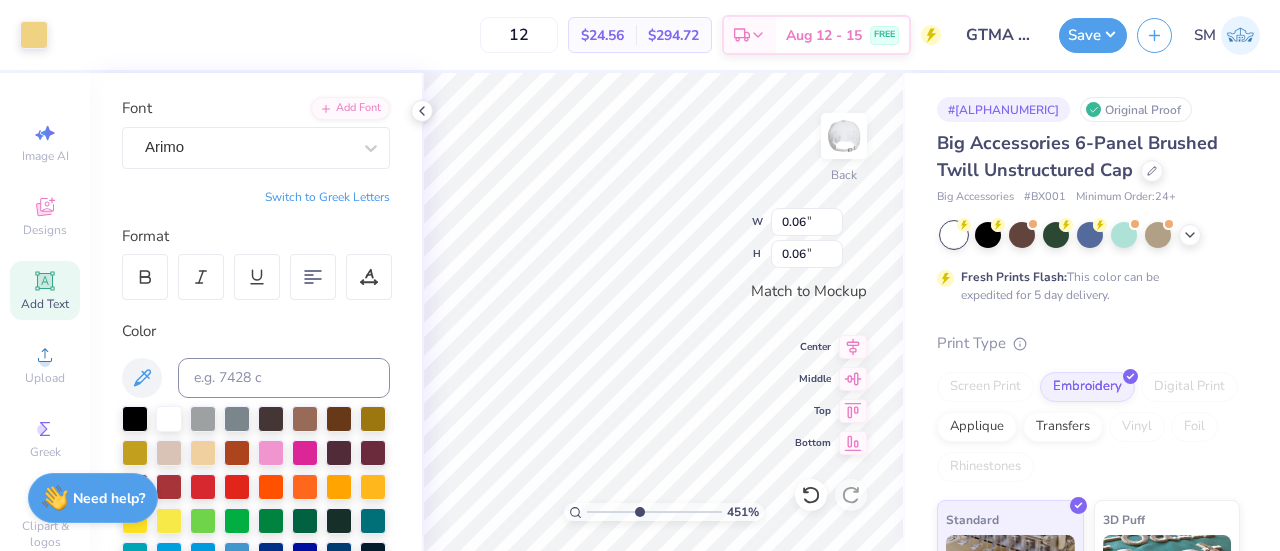 type on "2.07" 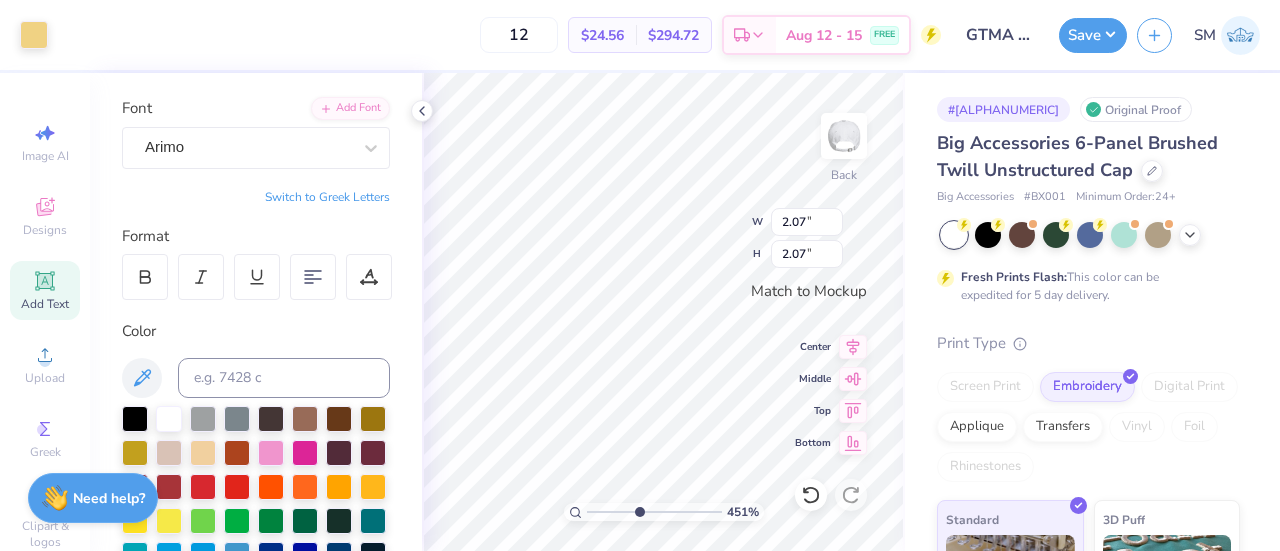type on "0.06" 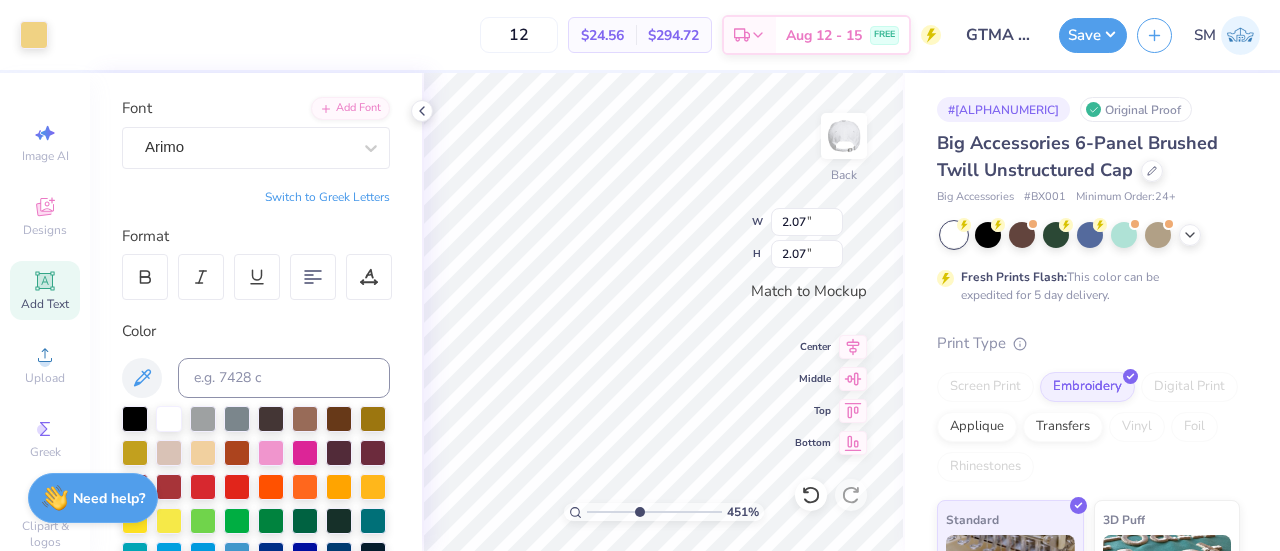 type on "0.06" 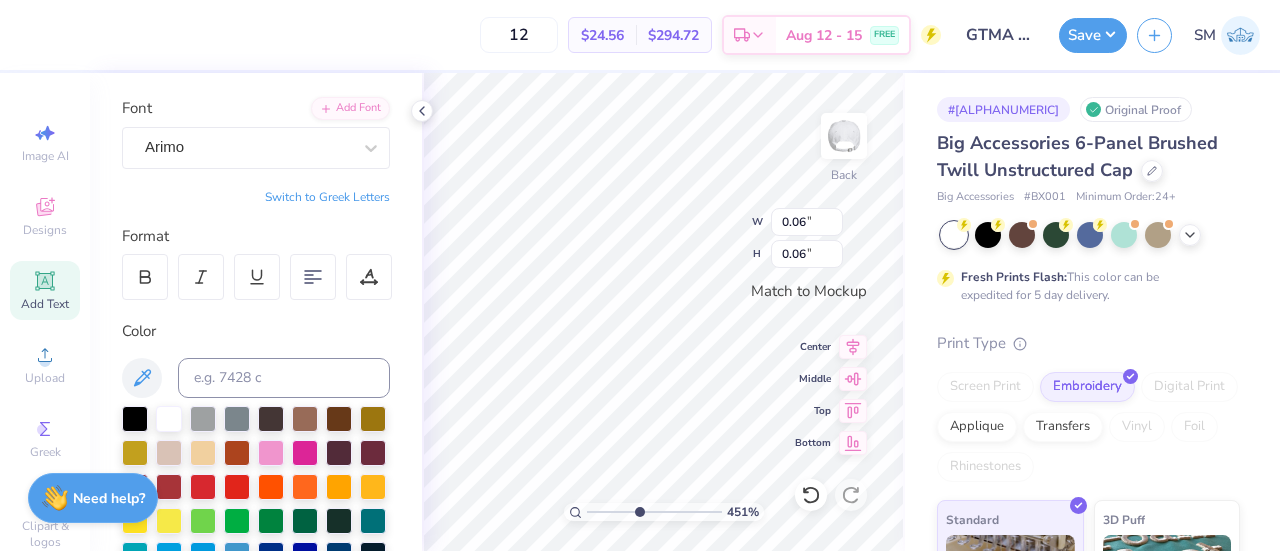type on "0.04" 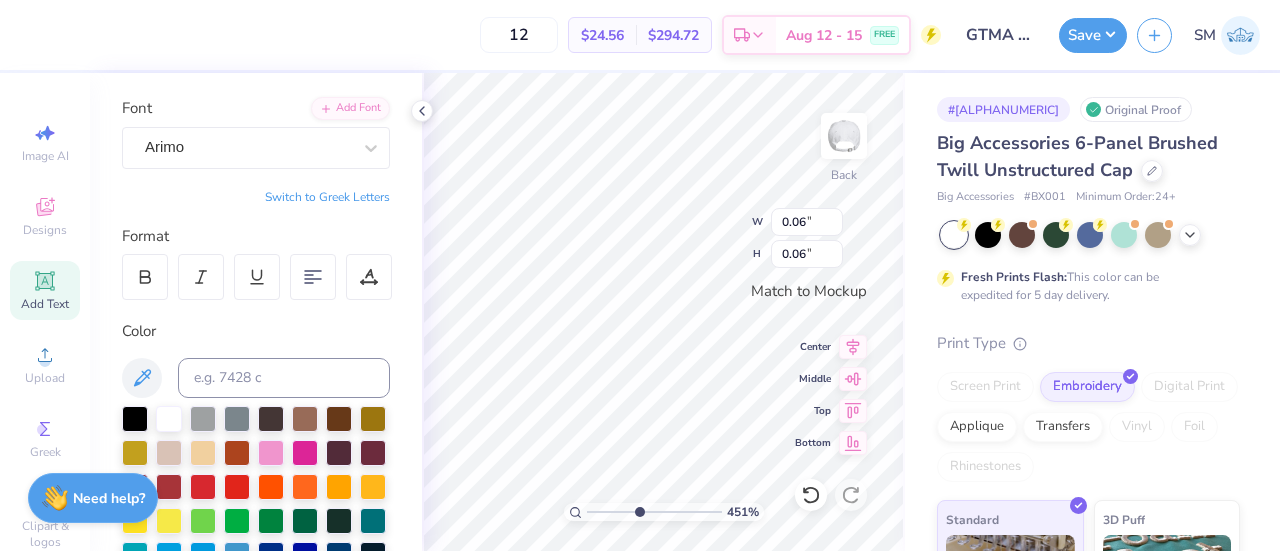 type on "0.04" 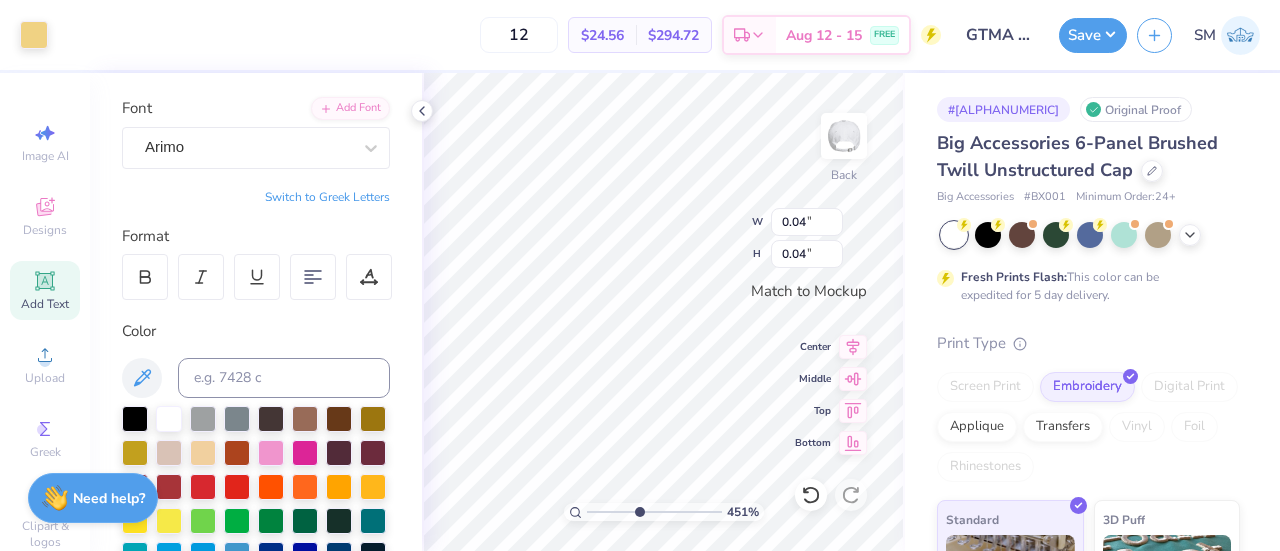 type on "2.07" 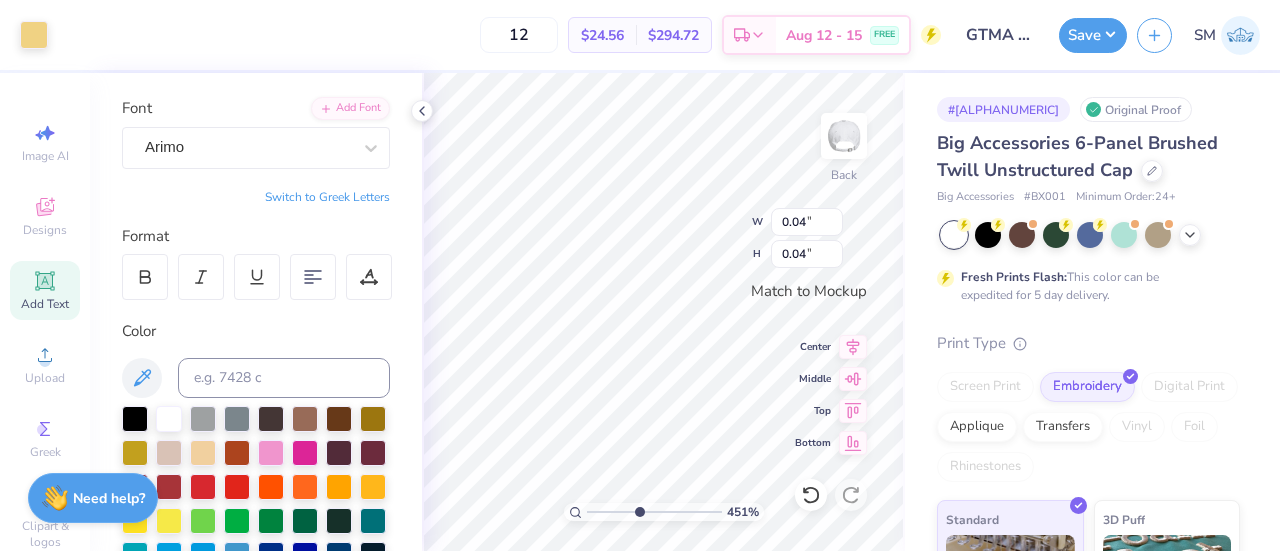 type on "2.07" 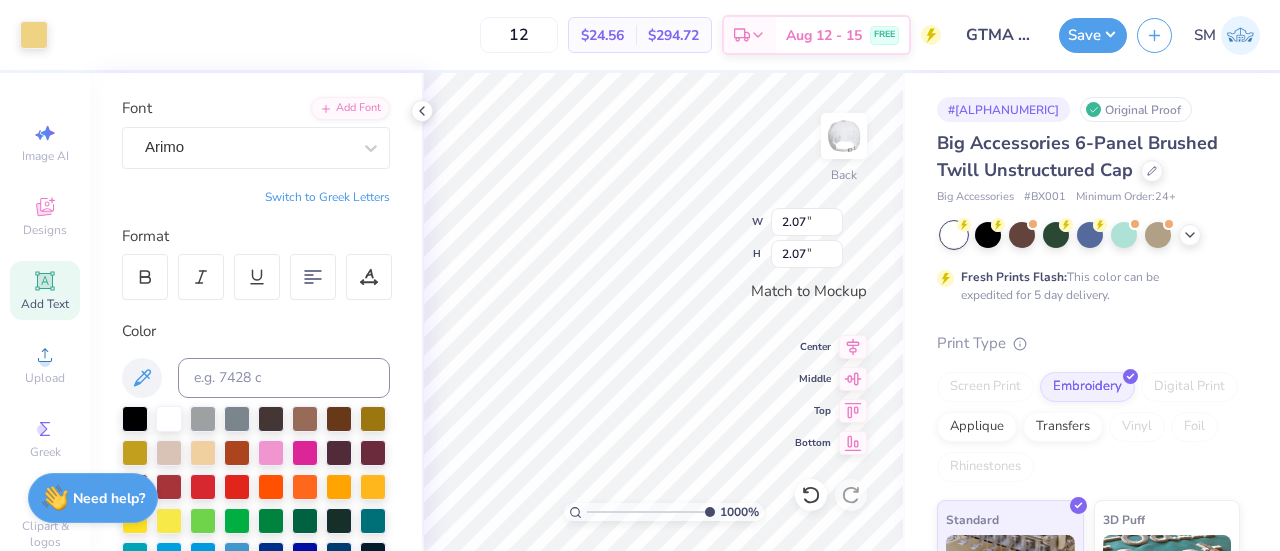 drag, startPoint x: 642, startPoint y: 511, endPoint x: 729, endPoint y: 500, distance: 87.69264 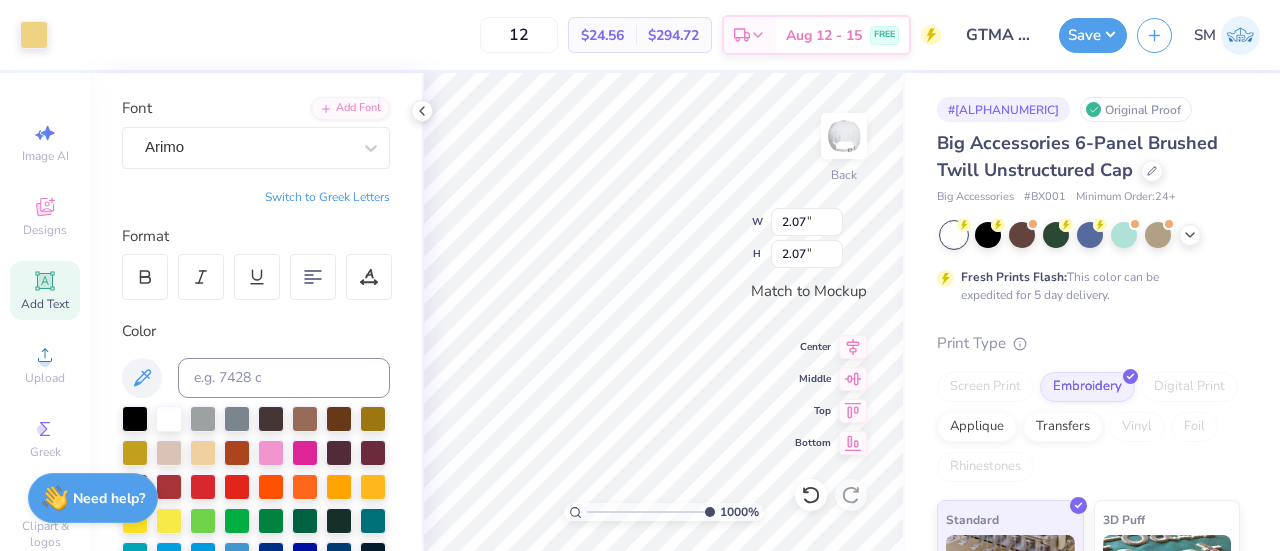 click at bounding box center (651, 512) 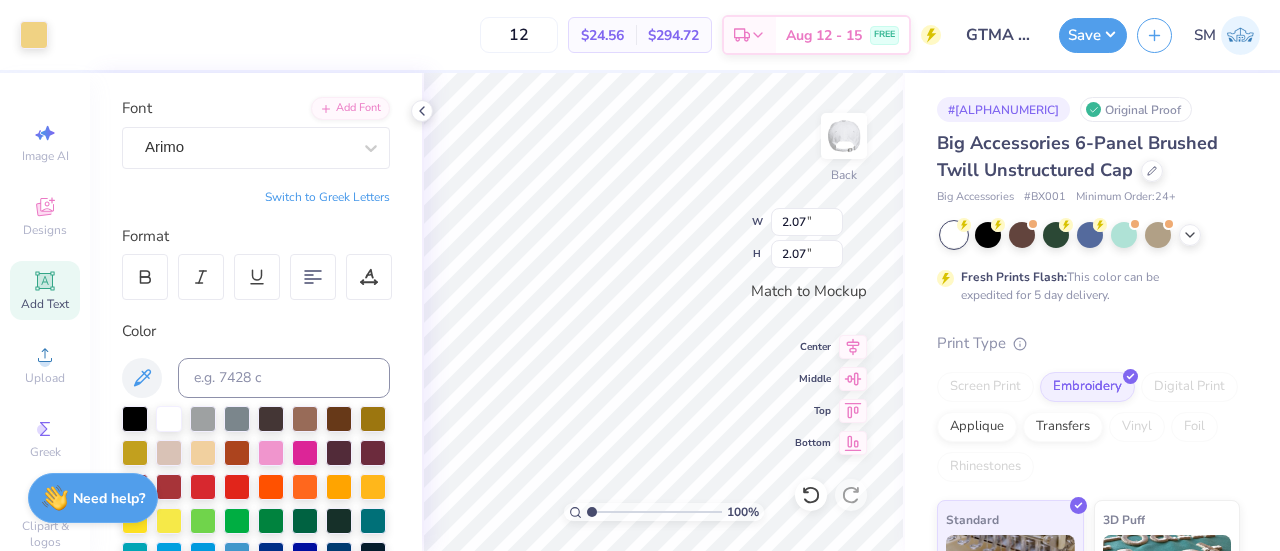drag, startPoint x: 698, startPoint y: 512, endPoint x: 558, endPoint y: 506, distance: 140.12851 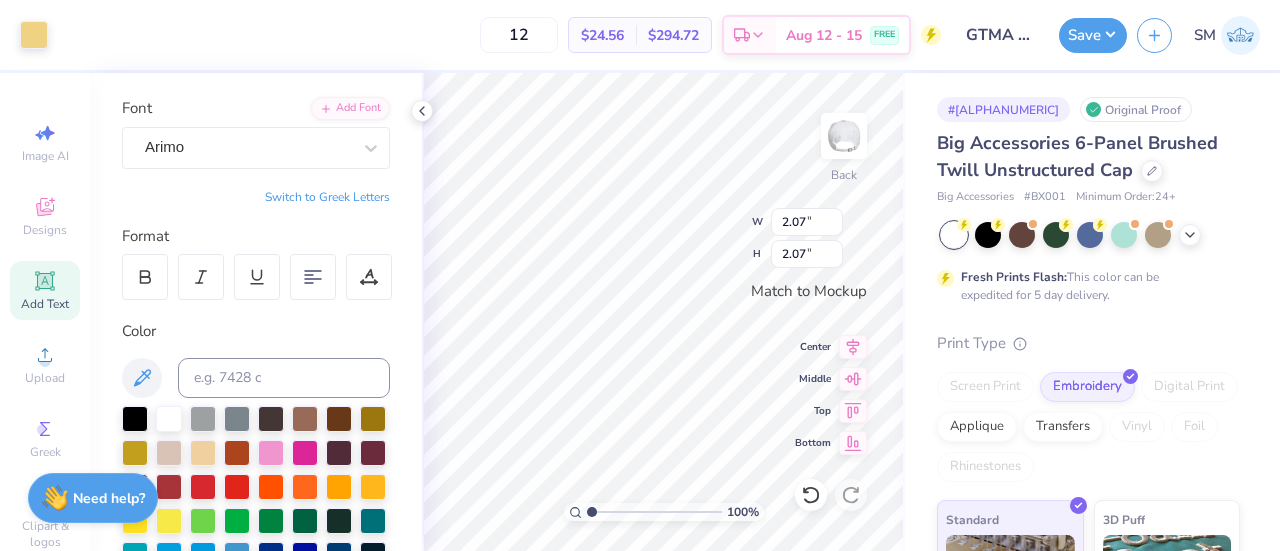 type on "1" 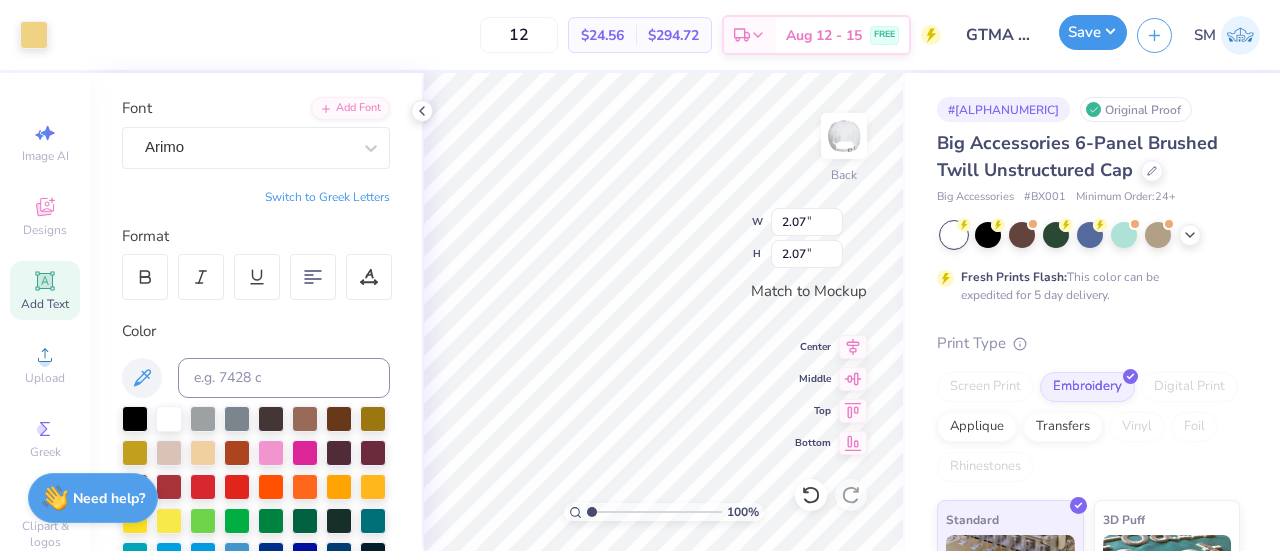 click on "Save" at bounding box center [1093, 32] 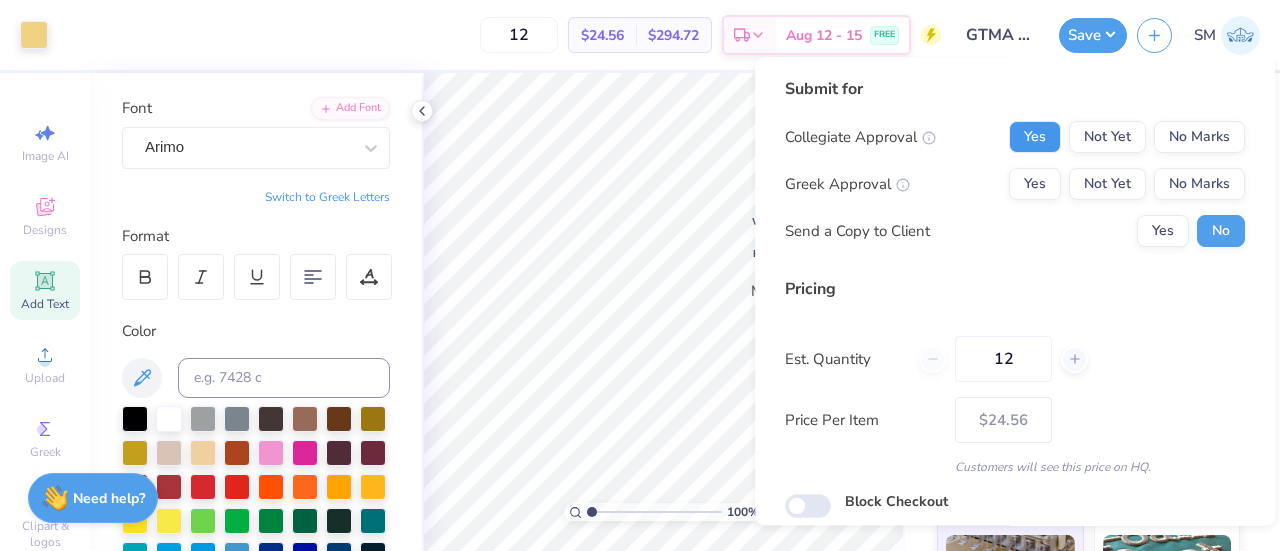click on "Yes" at bounding box center (1035, 137) 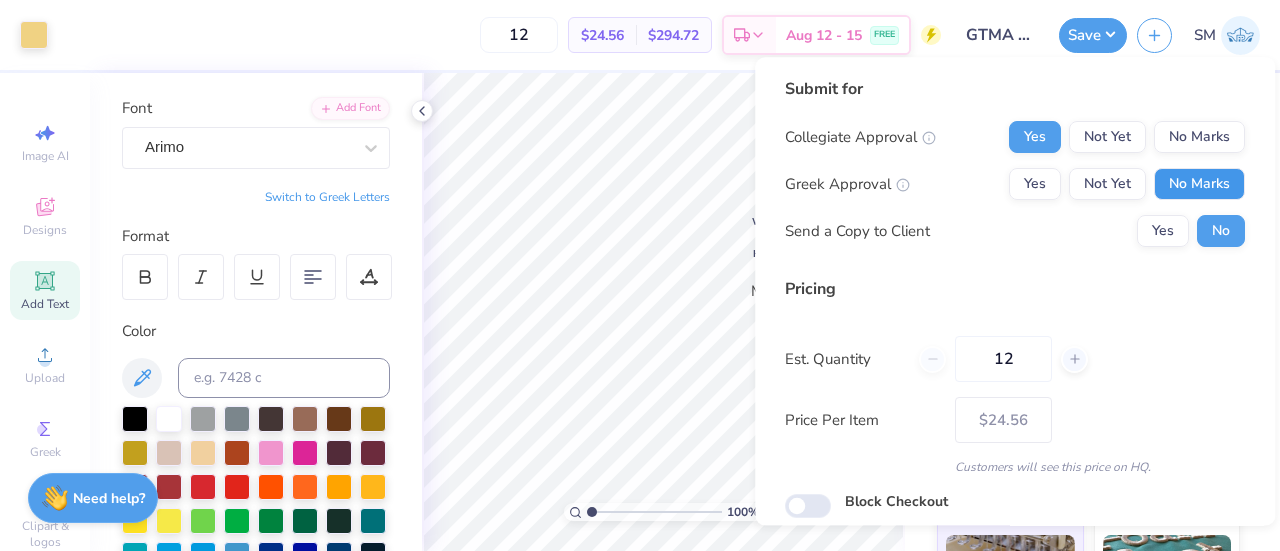 click on "No Marks" at bounding box center (1199, 184) 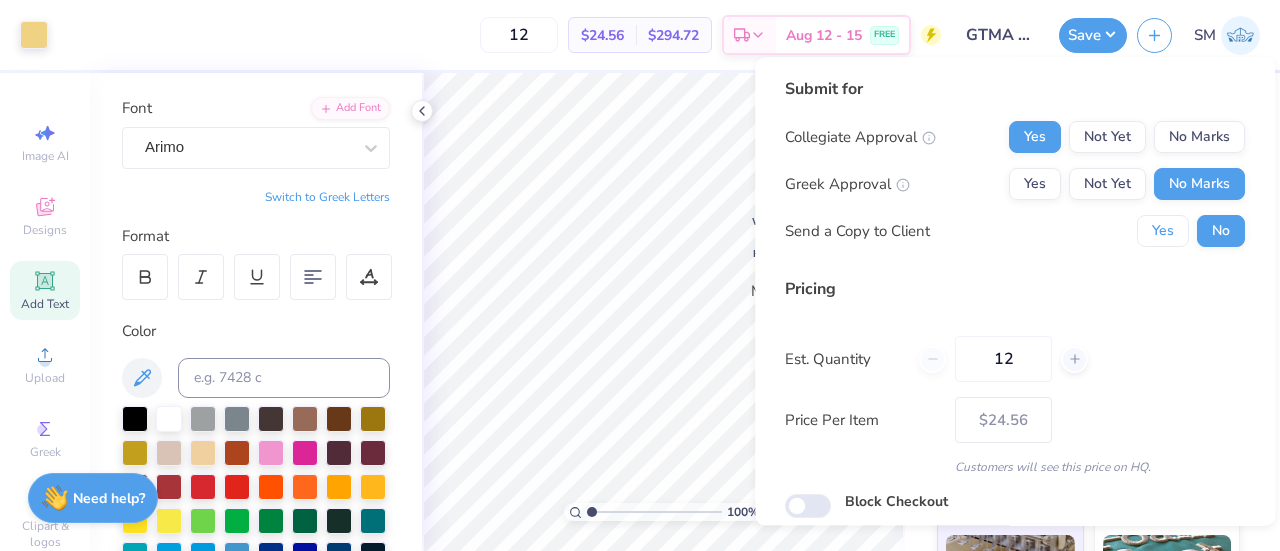 drag, startPoint x: 1148, startPoint y: 235, endPoint x: 1160, endPoint y: 366, distance: 131.54848 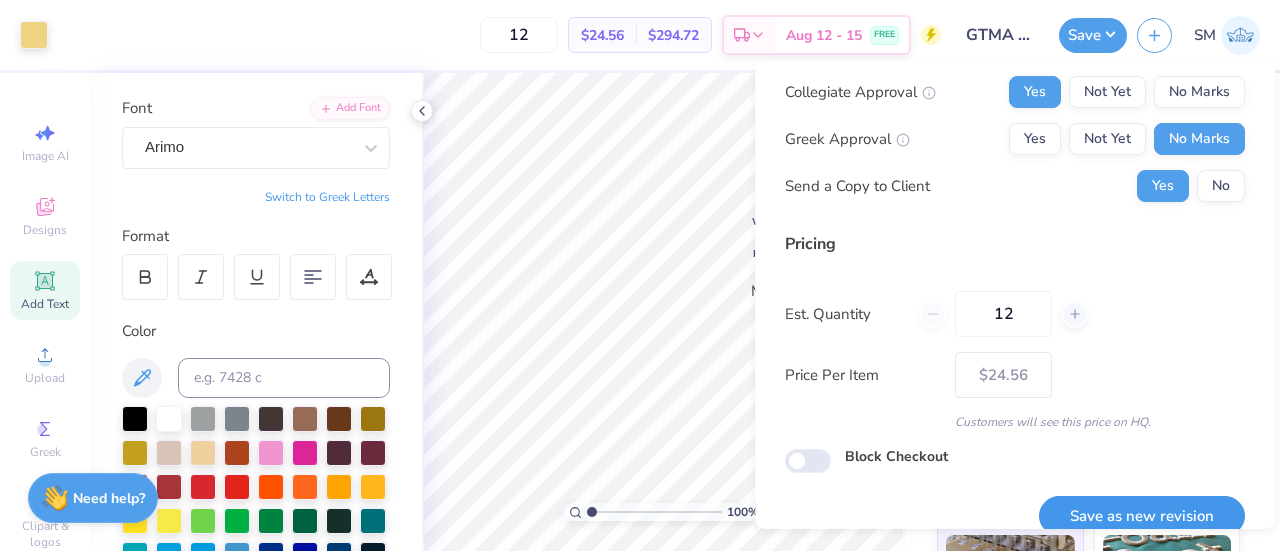 scroll, scrollTop: 74, scrollLeft: 0, axis: vertical 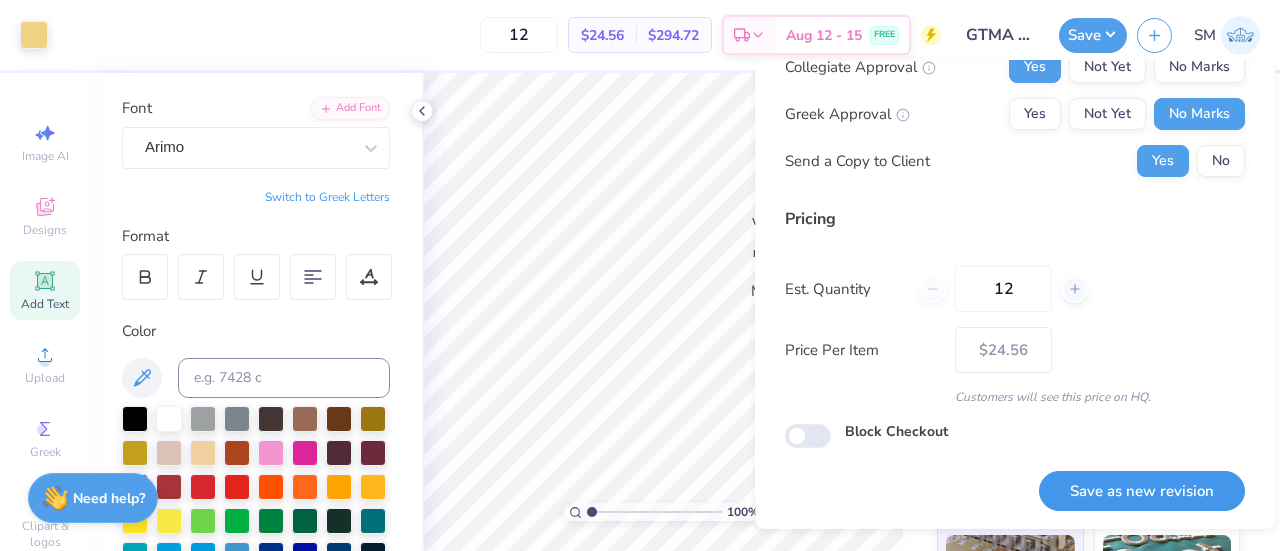 click on "Save as new revision" at bounding box center (1142, 490) 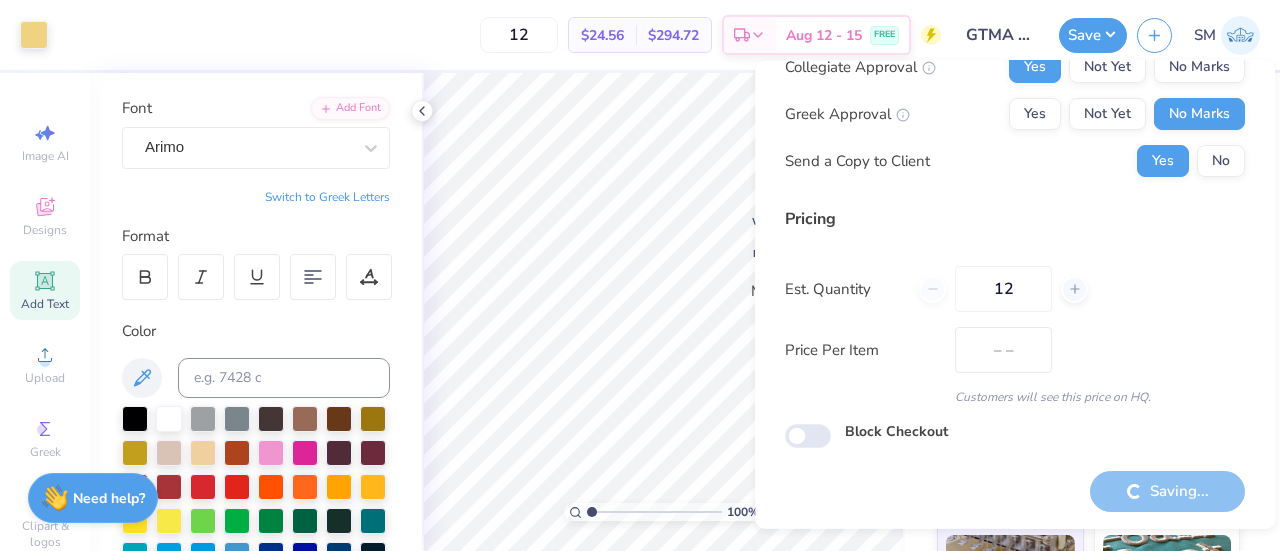 type on "$24.56" 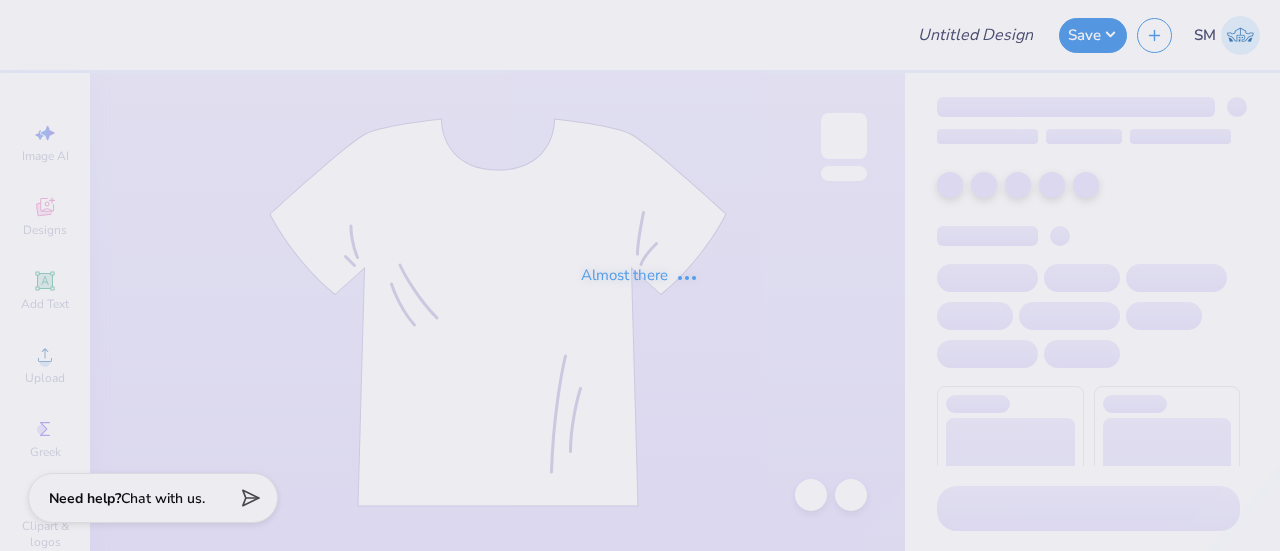 type on "GTMA Tote Bag" 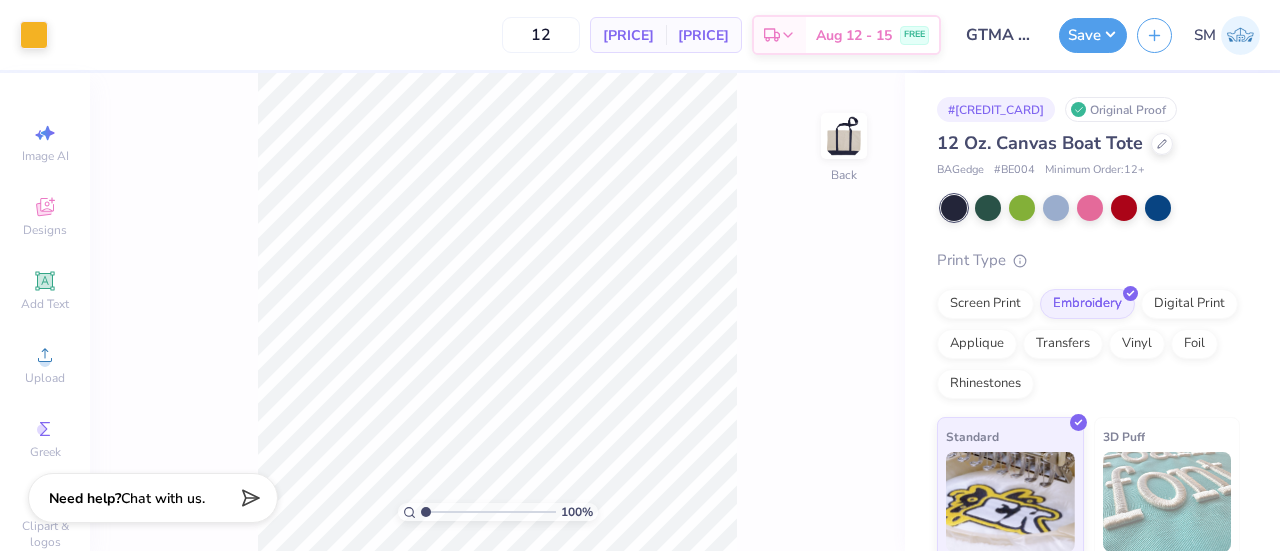 scroll, scrollTop: 0, scrollLeft: 0, axis: both 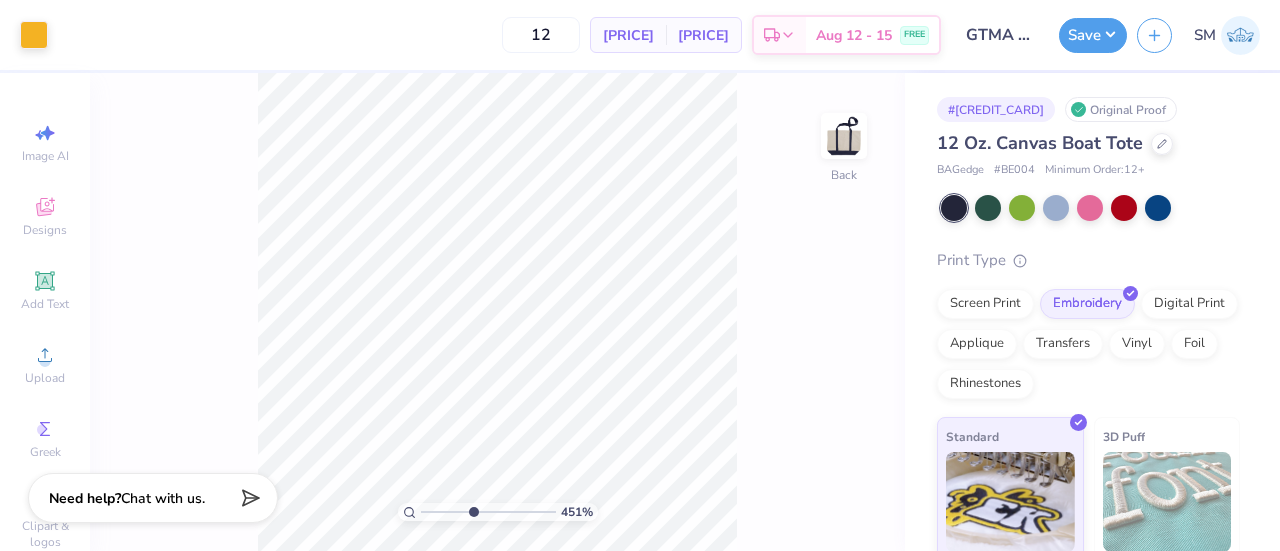 drag, startPoint x: 428, startPoint y: 511, endPoint x: 472, endPoint y: 514, distance: 44.102154 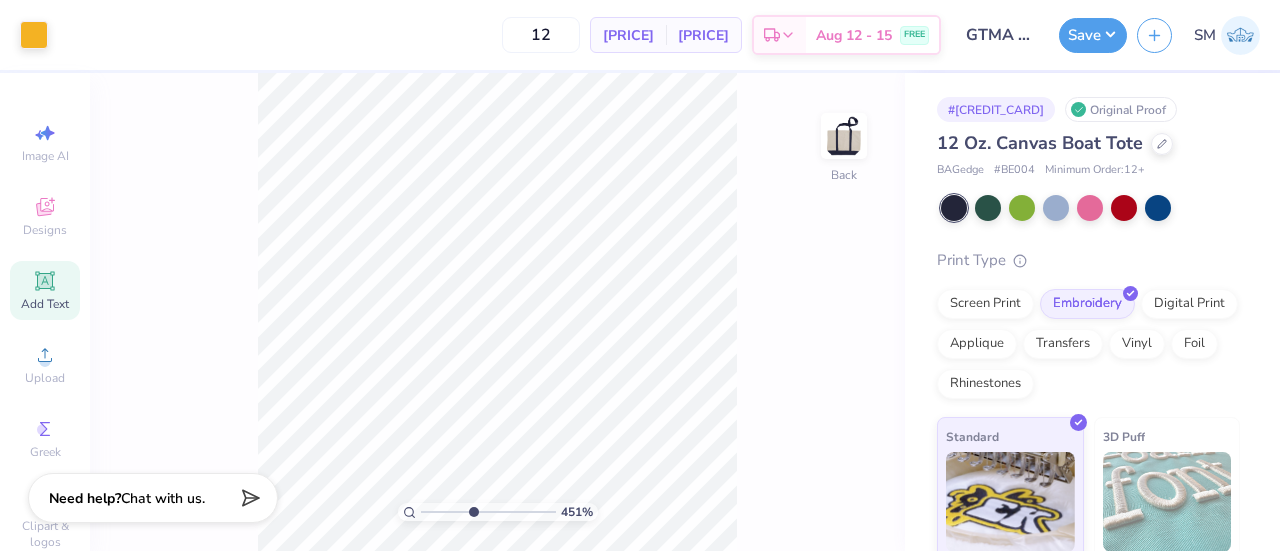 click 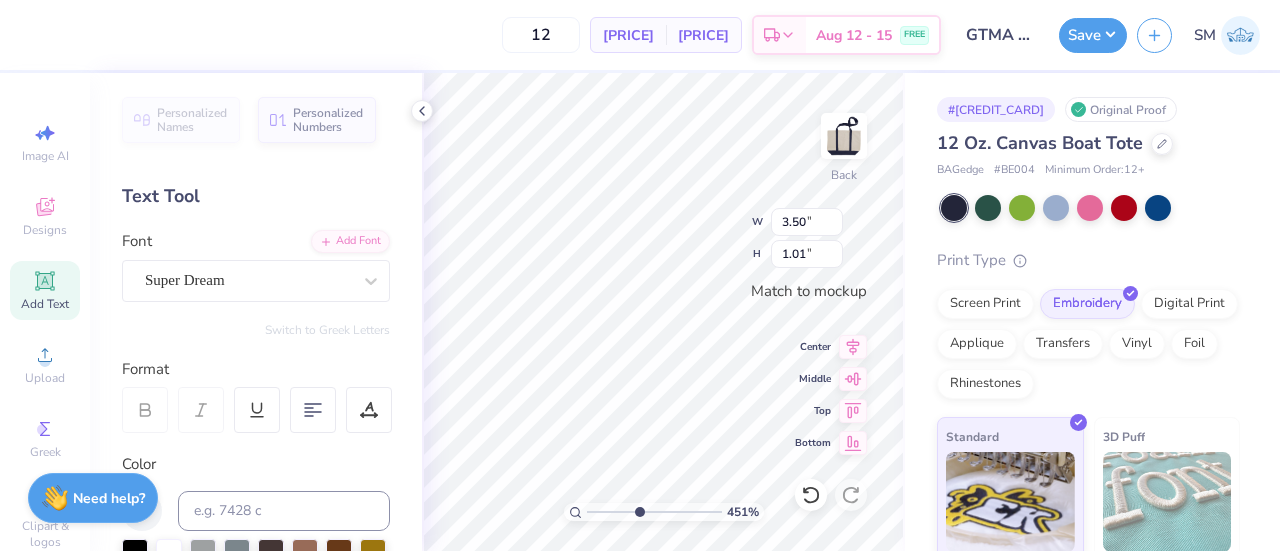 scroll, scrollTop: 16, scrollLeft: 2, axis: both 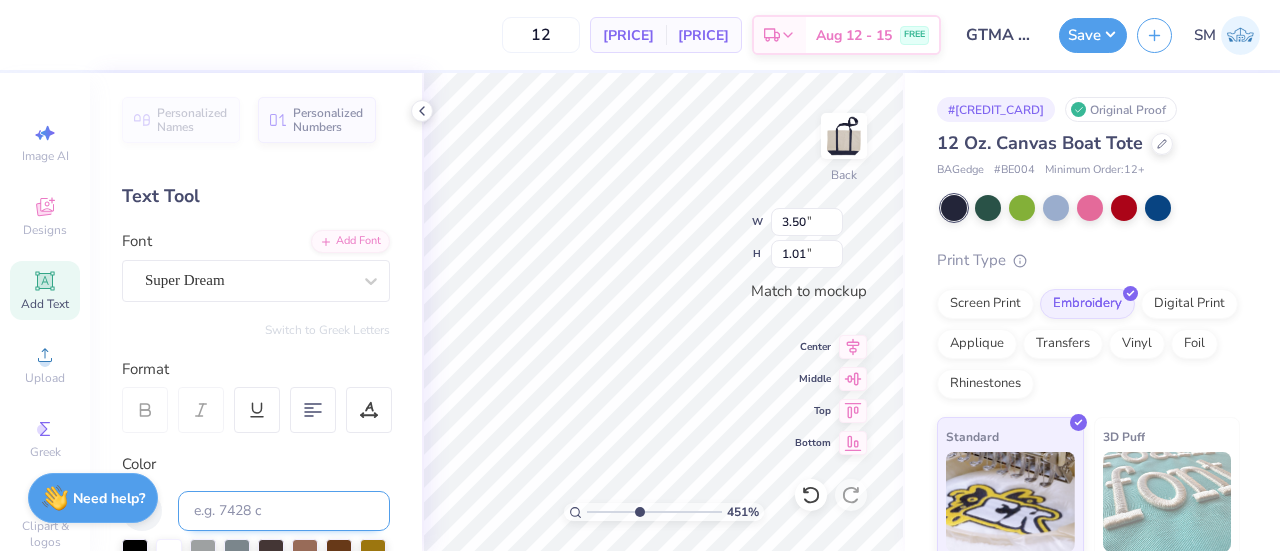 type on "®" 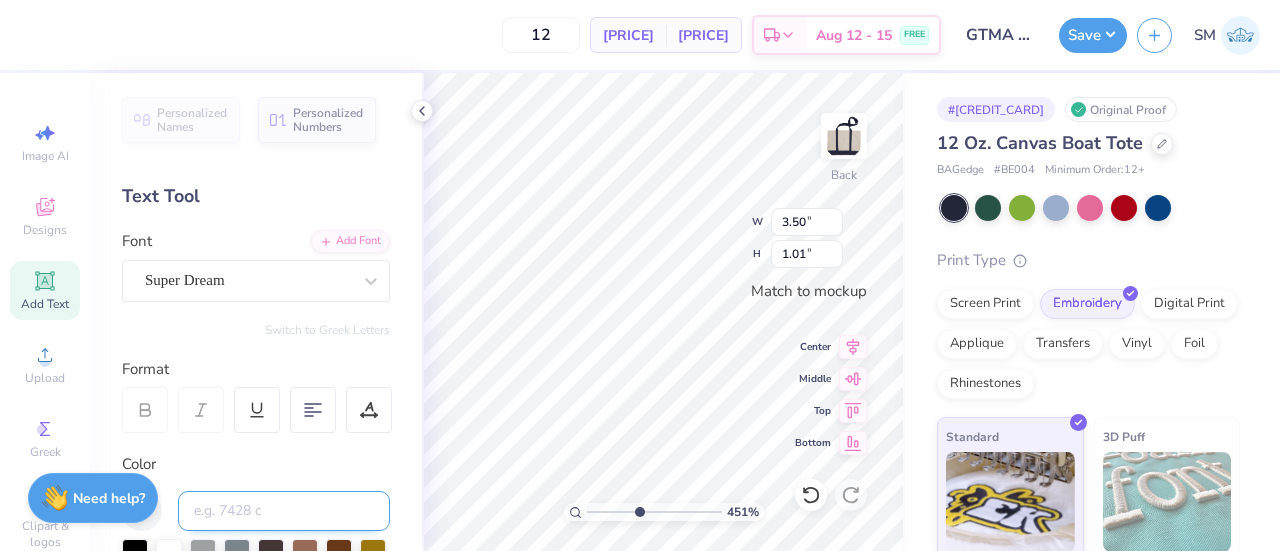 click at bounding box center (284, 511) 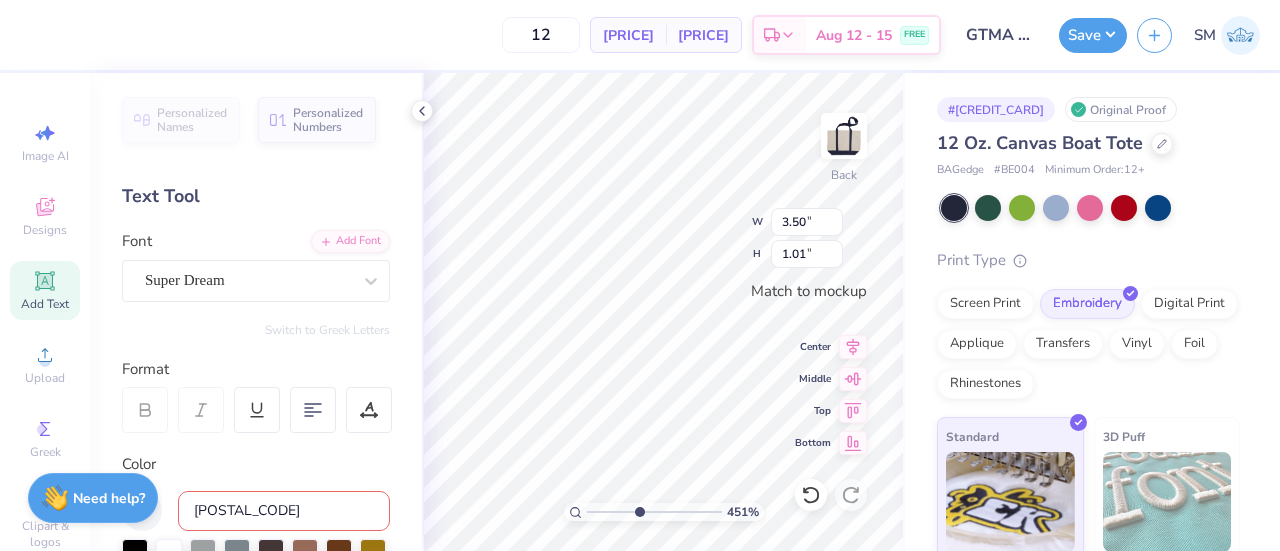 type on "7409 c" 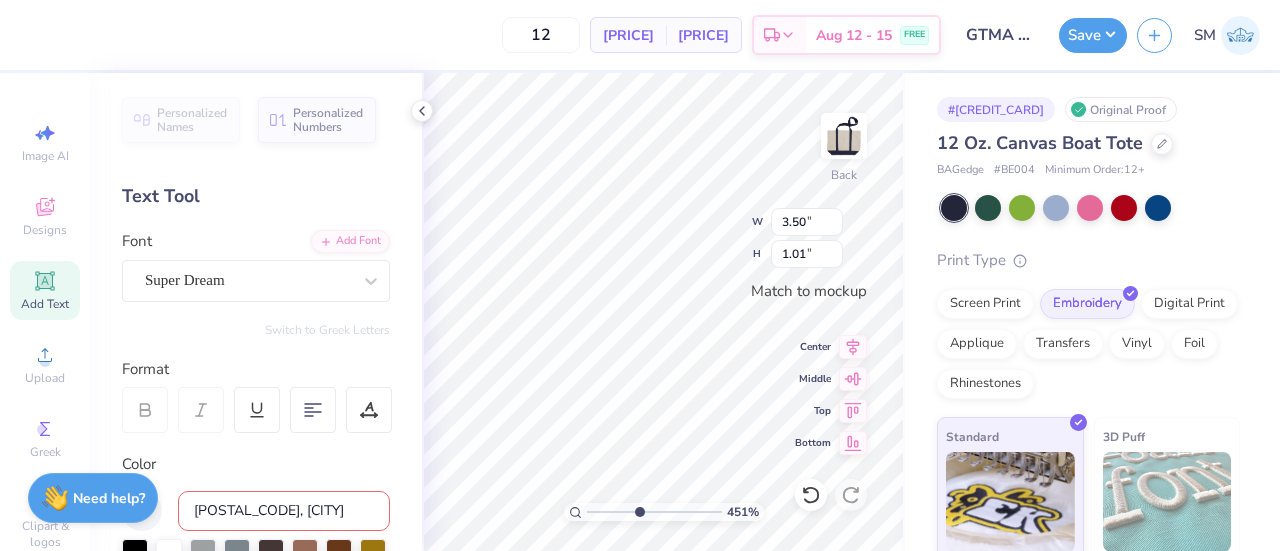 type 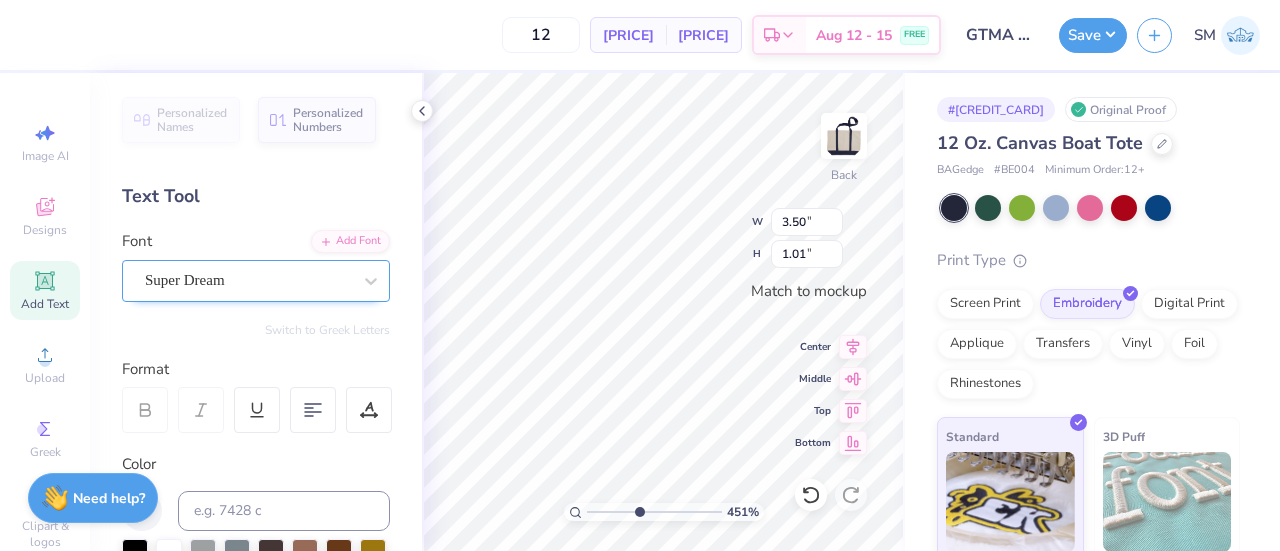 click on "Super Dream" at bounding box center [248, 280] 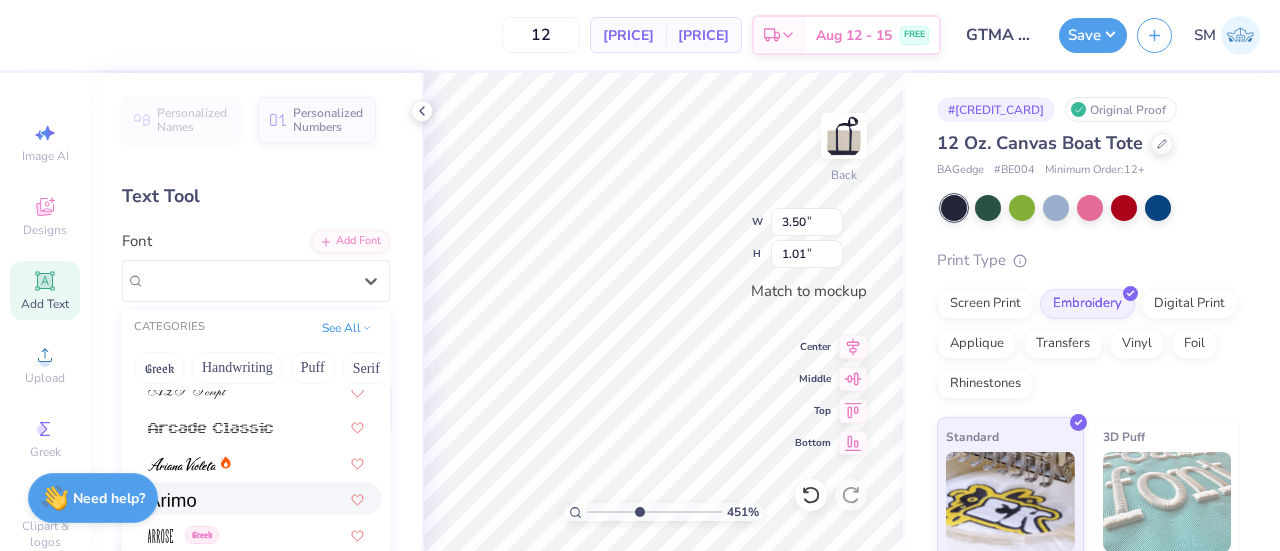 scroll, scrollTop: 600, scrollLeft: 0, axis: vertical 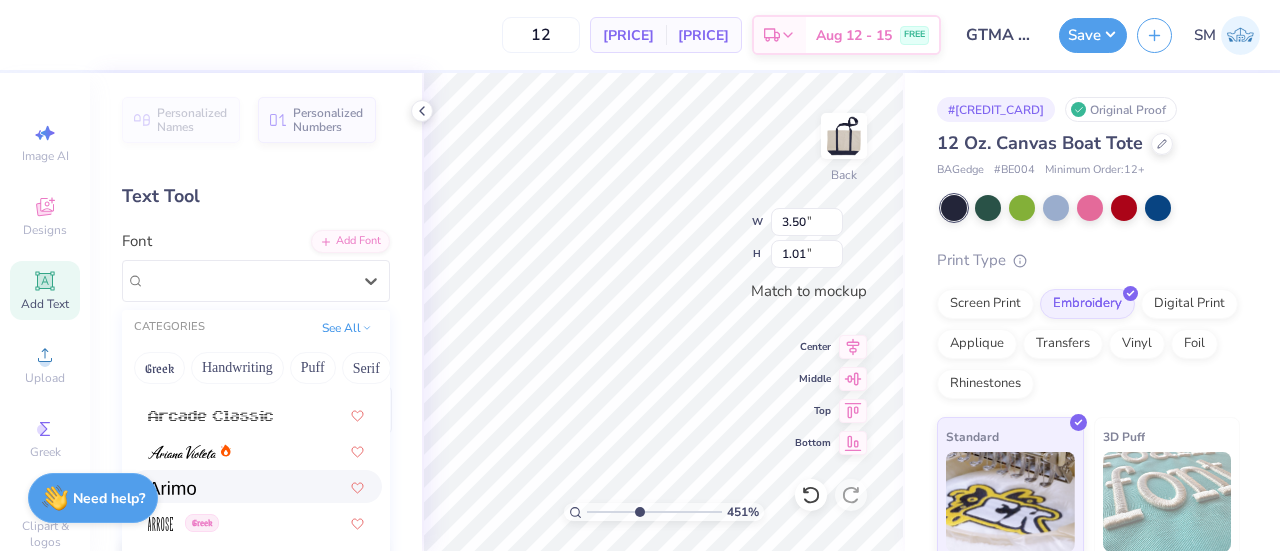 click at bounding box center [256, 486] 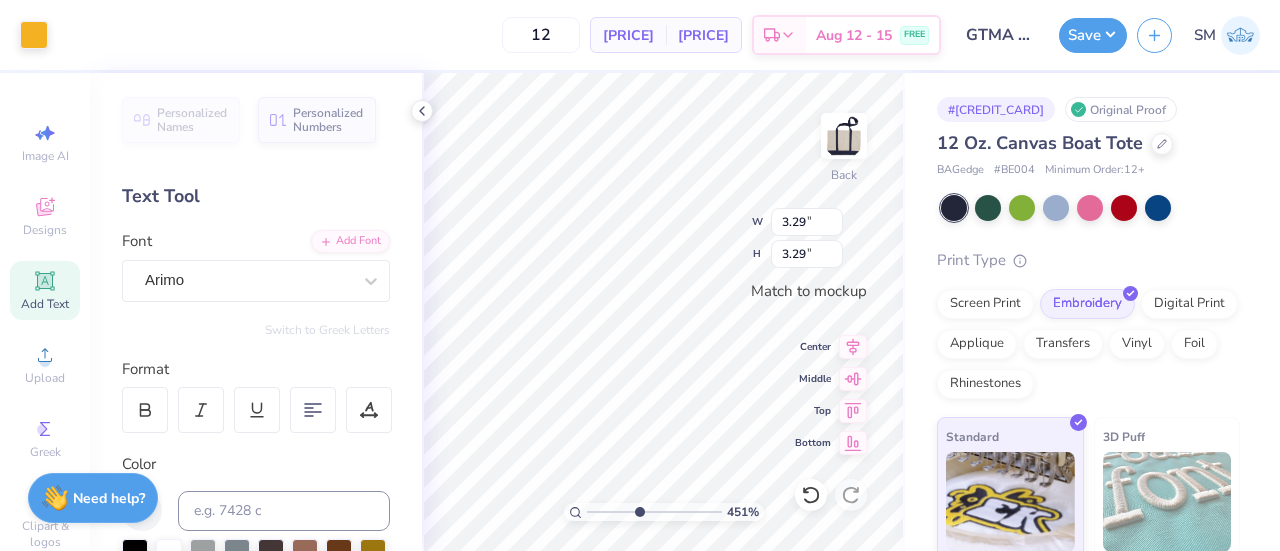 type on "3.29" 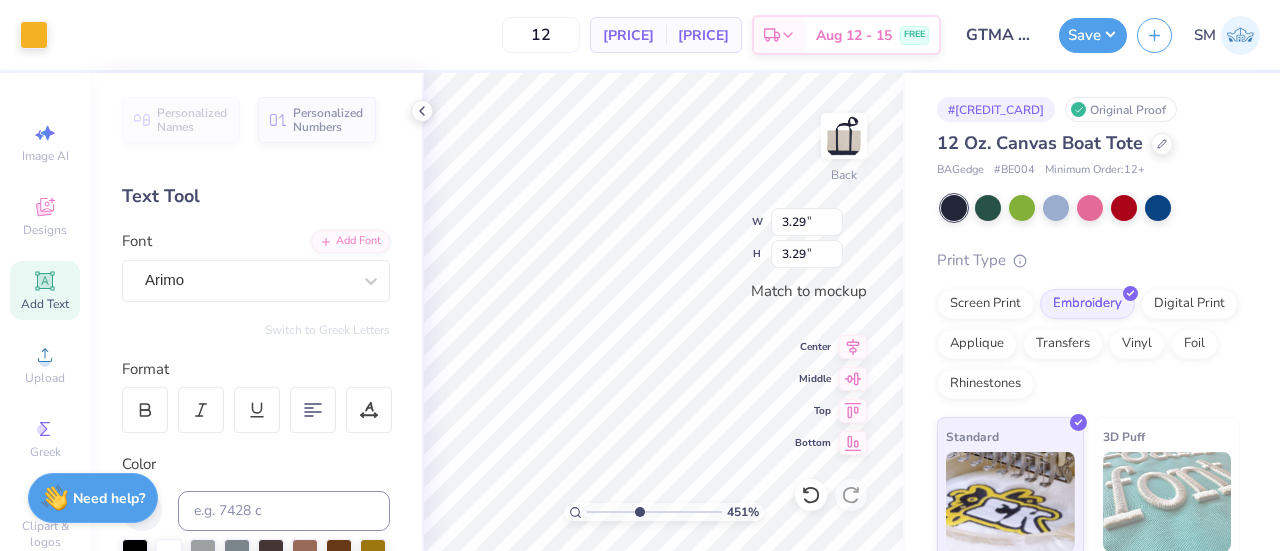 type on "3.29" 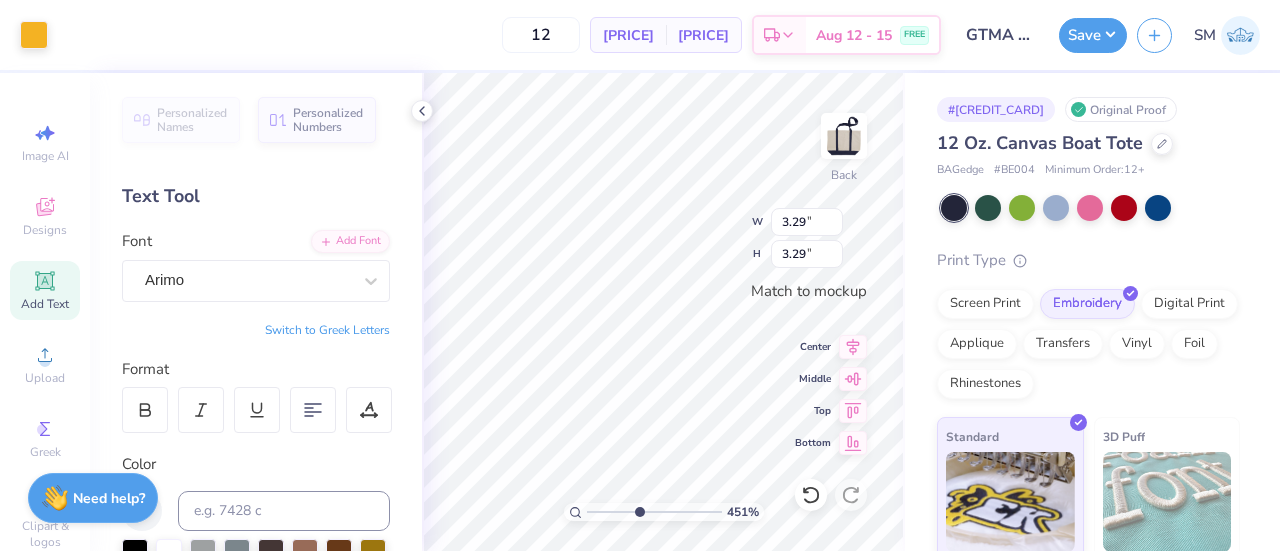 type on "1.02" 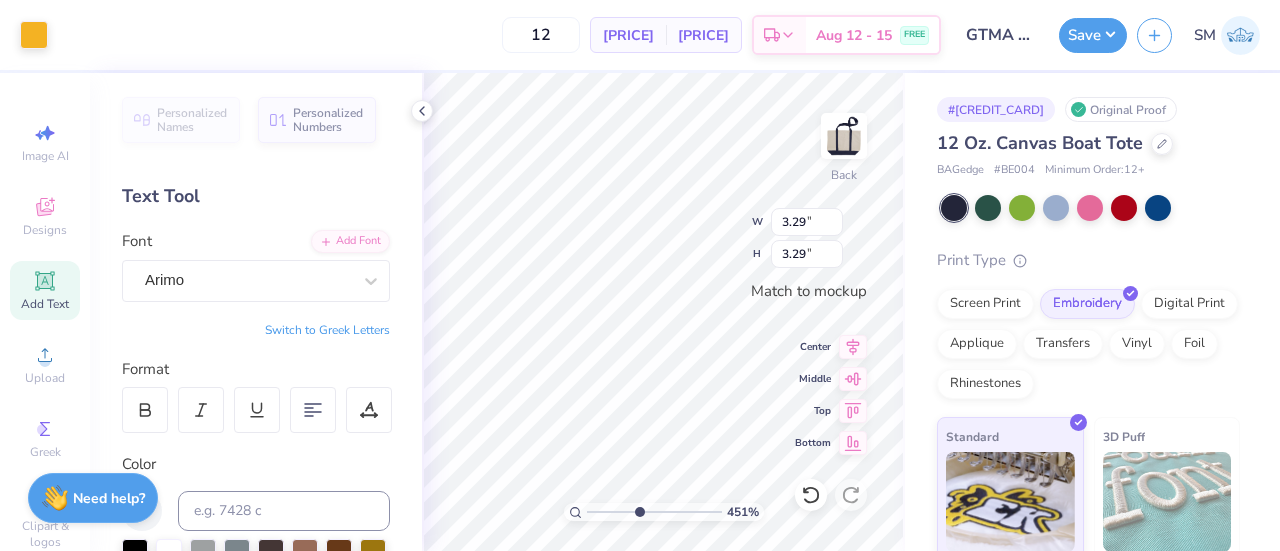 type on "1.02" 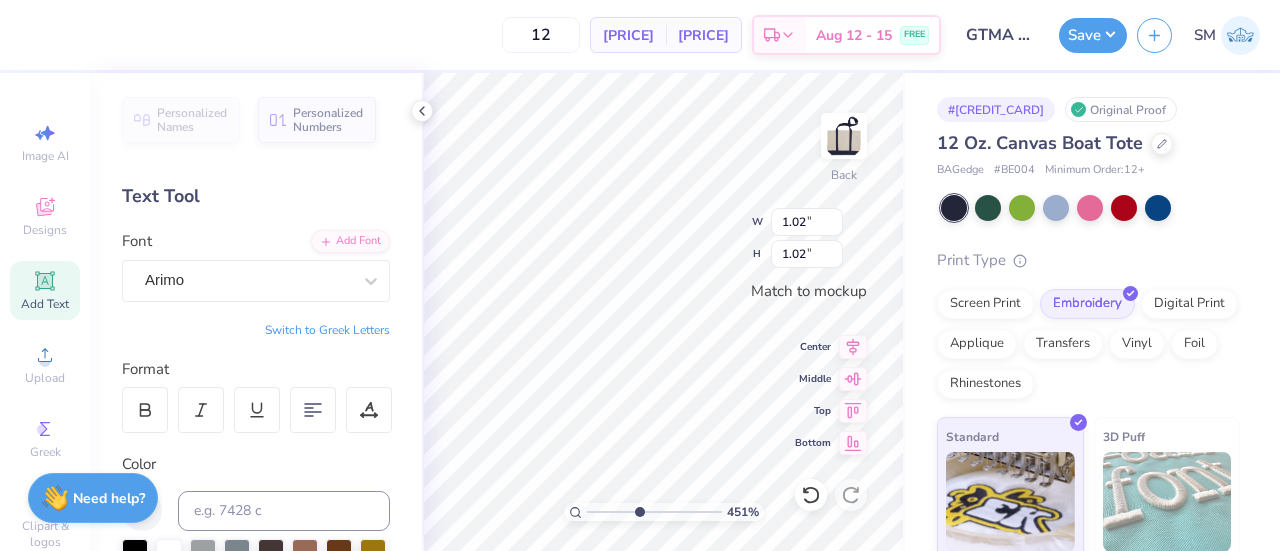 type on "0.11" 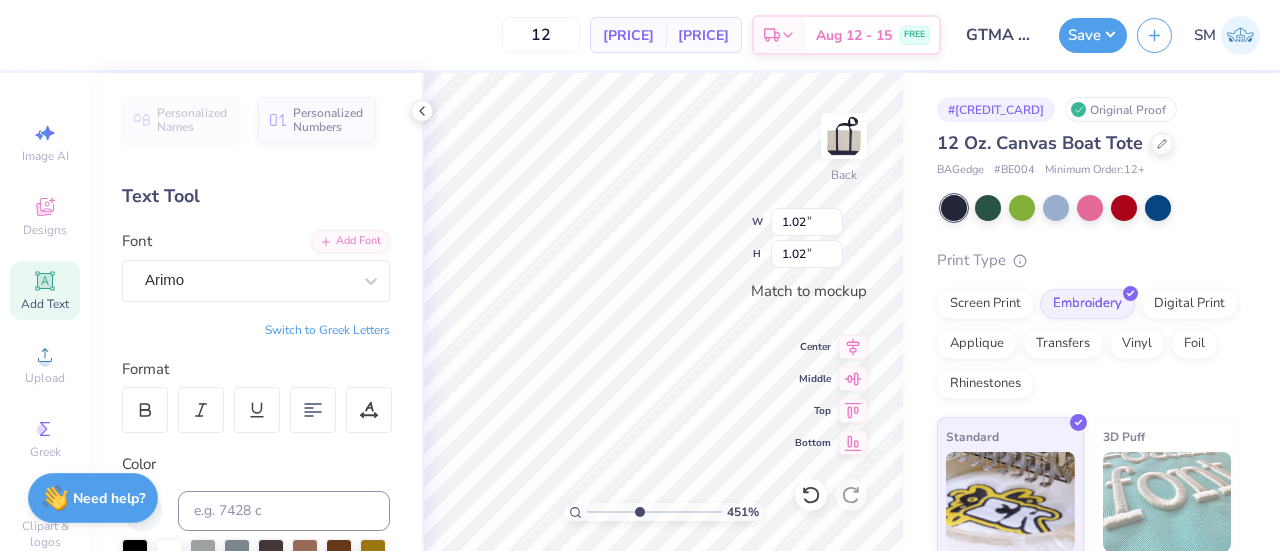 type on "0.11" 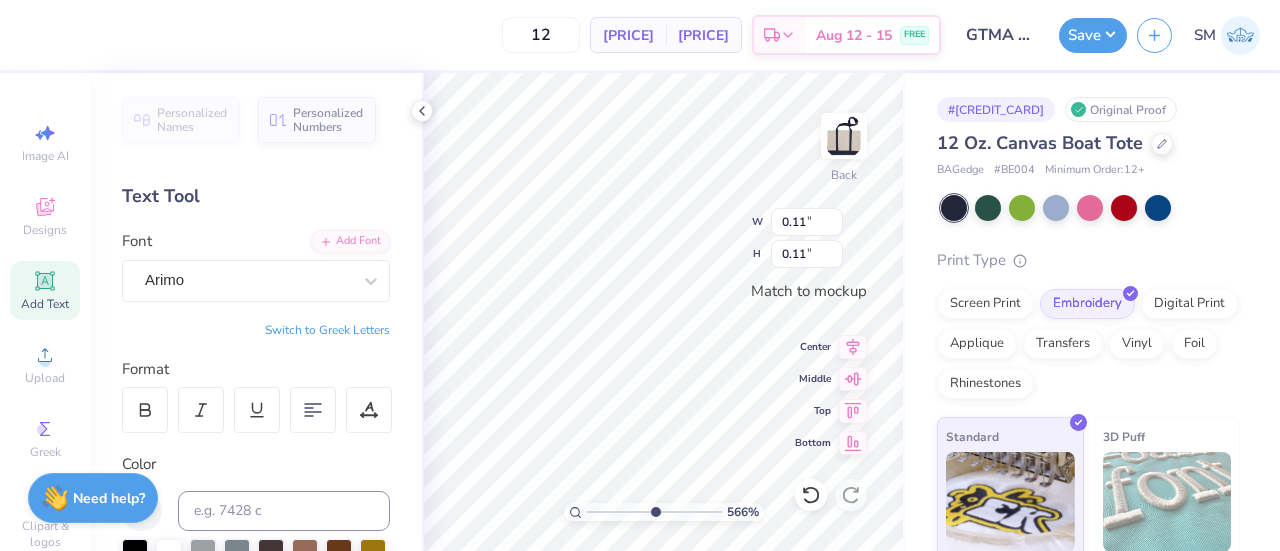 drag, startPoint x: 640, startPoint y: 513, endPoint x: 654, endPoint y: 513, distance: 14 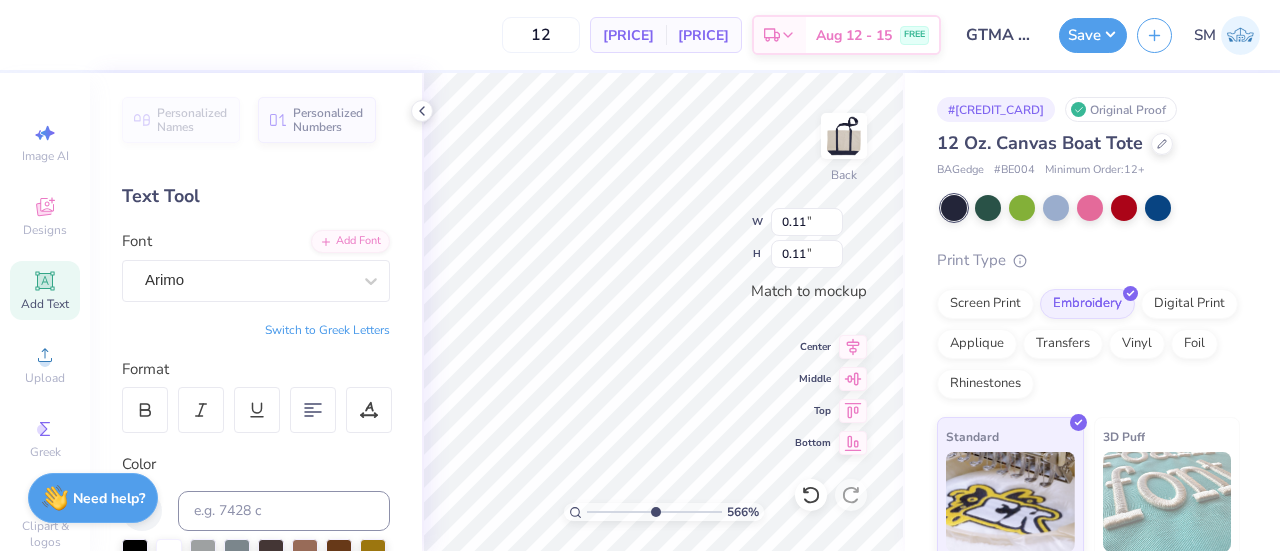 type on "5.66" 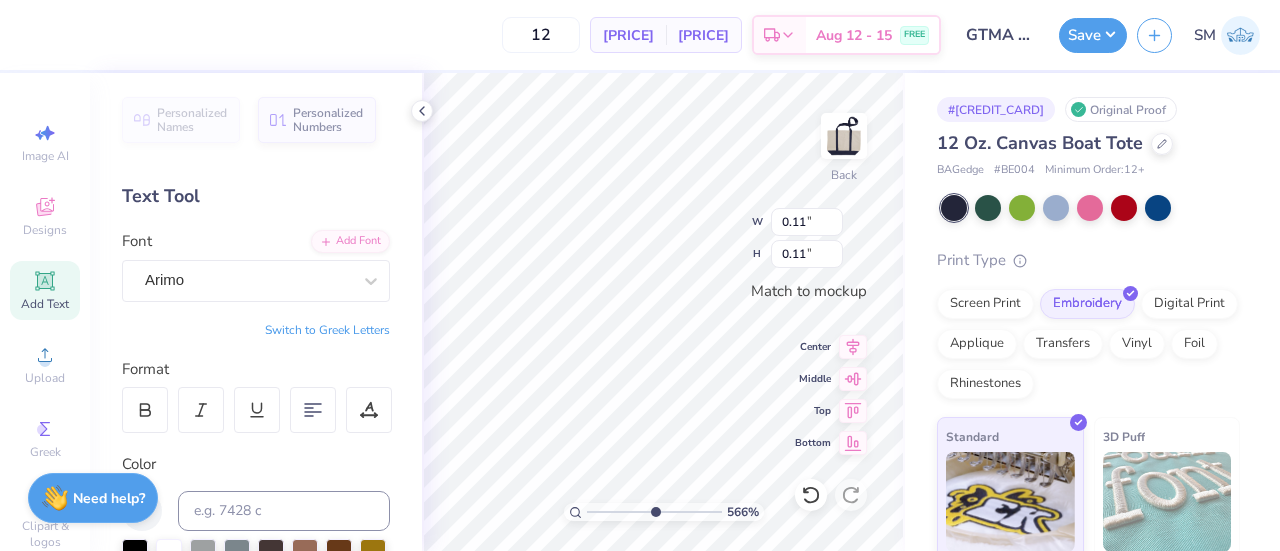 type on "0.07" 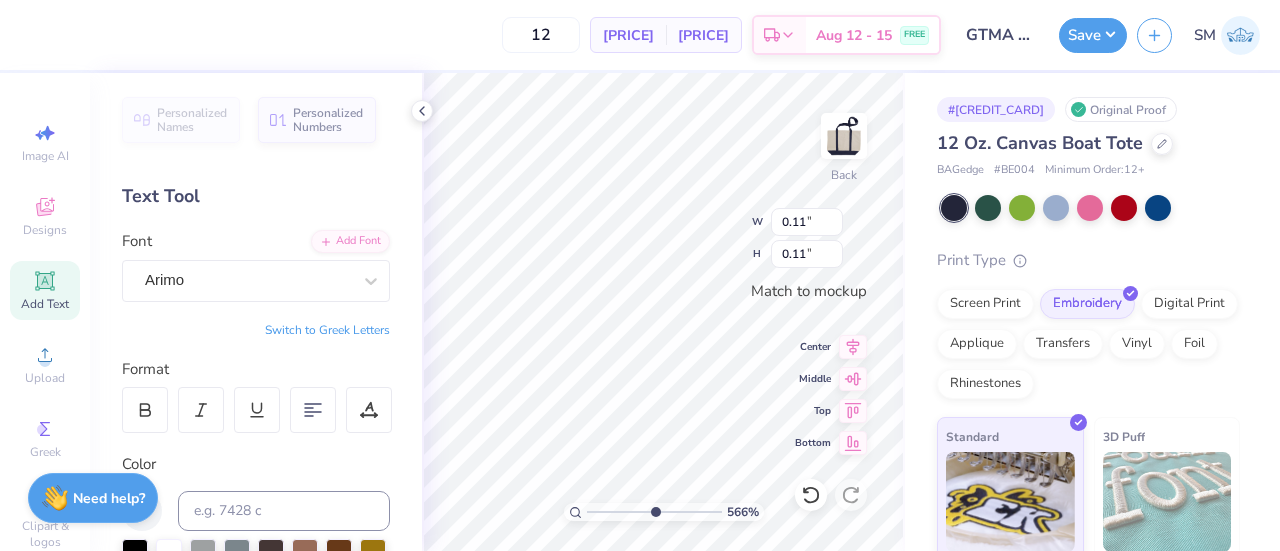 type on "0.07" 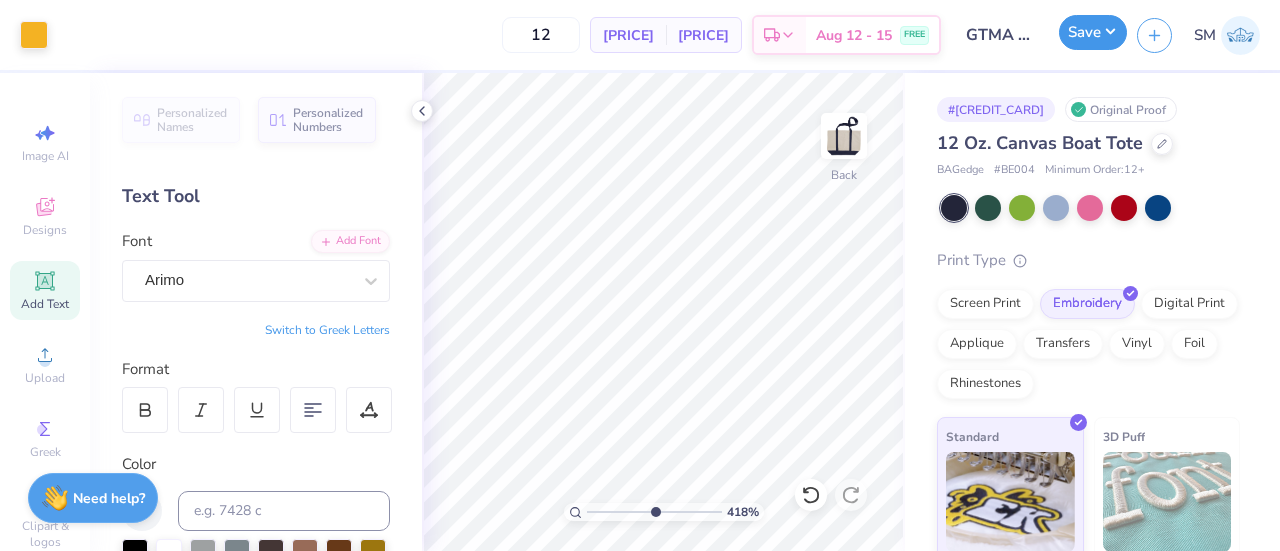 click on "Save" at bounding box center [1093, 32] 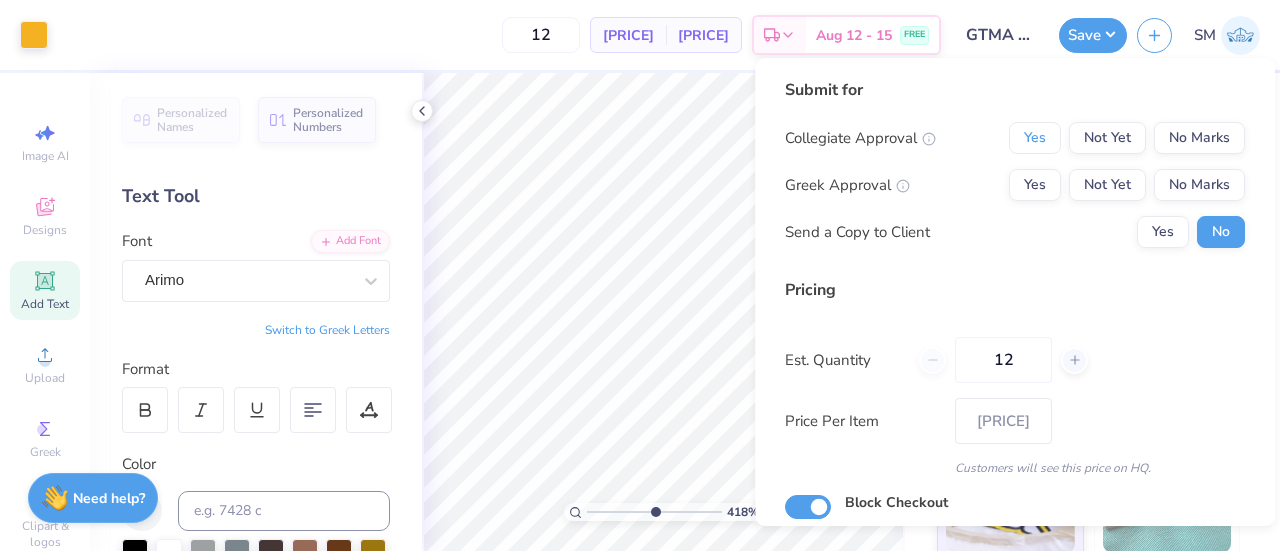 drag, startPoint x: 1021, startPoint y: 132, endPoint x: 1186, endPoint y: 202, distance: 179.23448 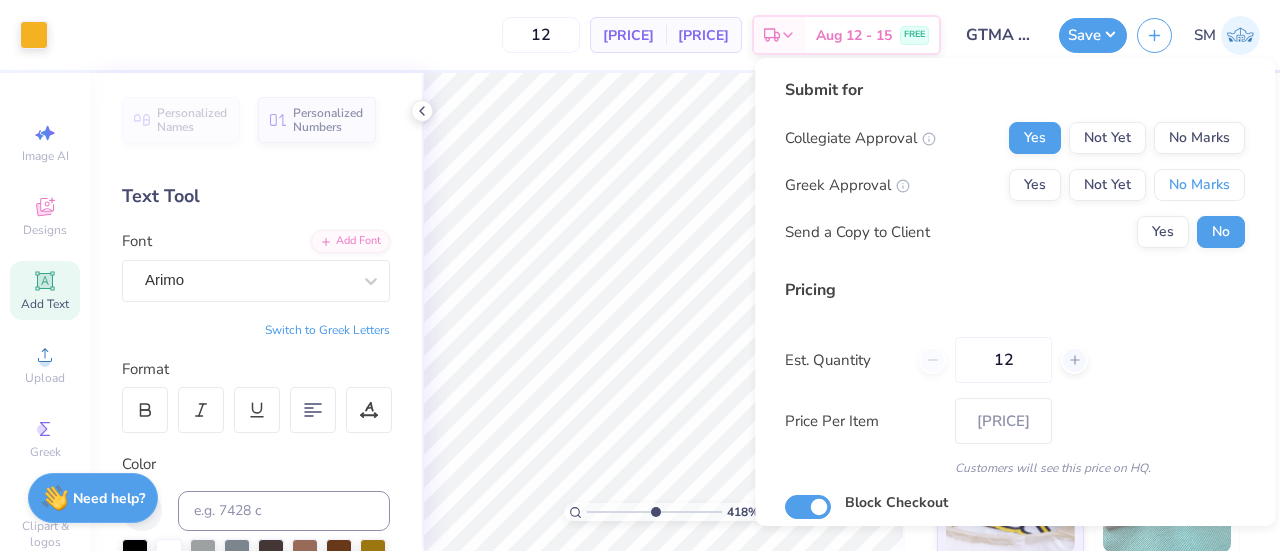 drag, startPoint x: 1201, startPoint y: 189, endPoint x: 1176, endPoint y: 213, distance: 34.655445 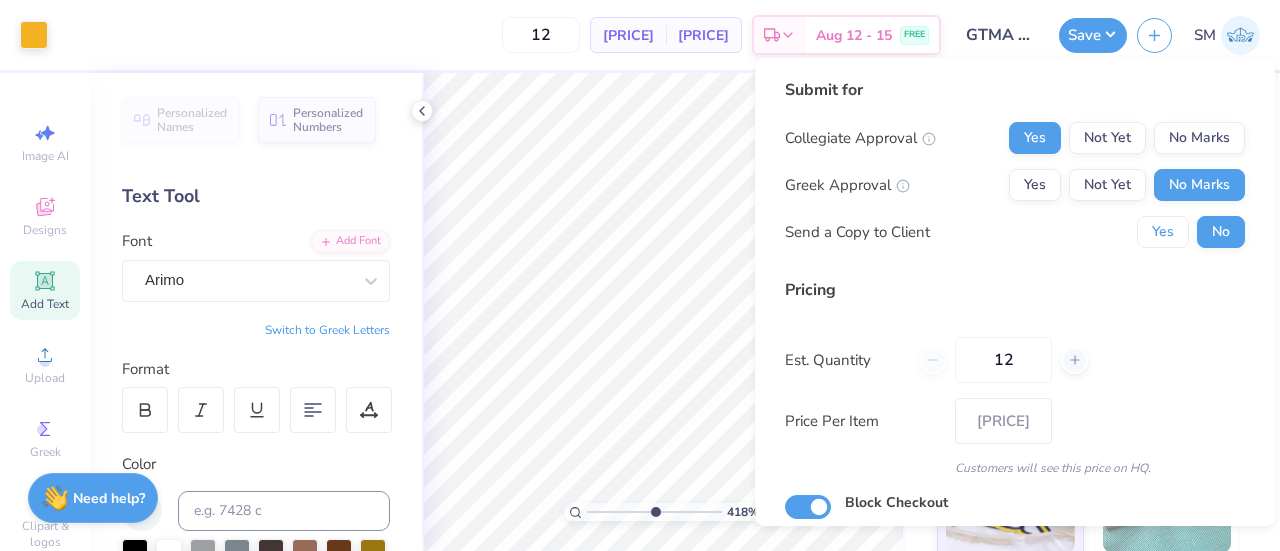 click on "Yes" at bounding box center [1163, 232] 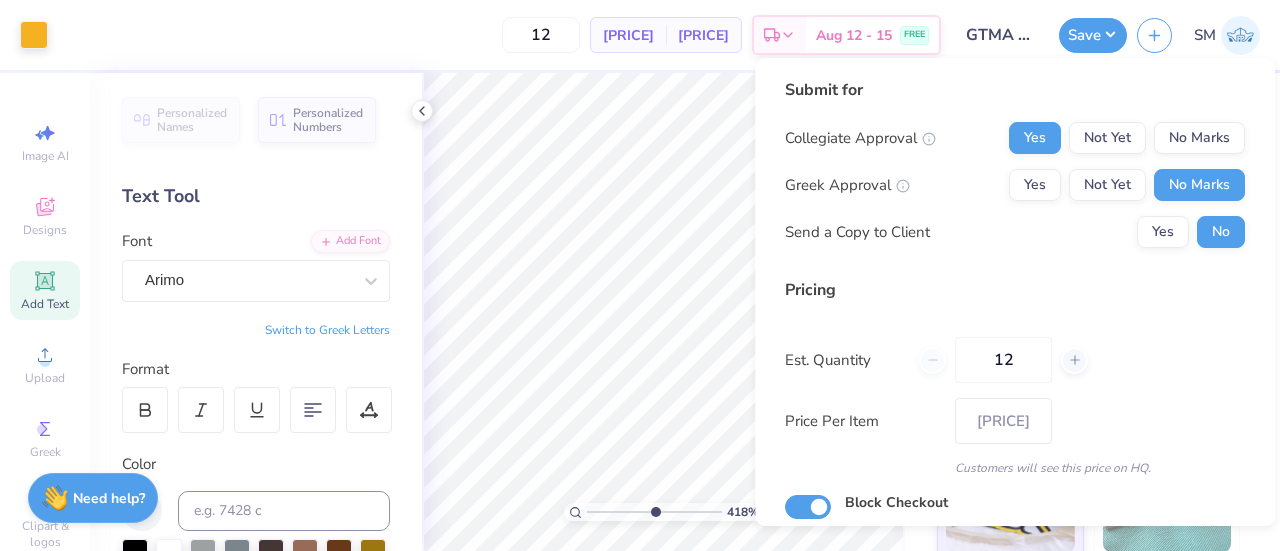 type on "4.18411751613523" 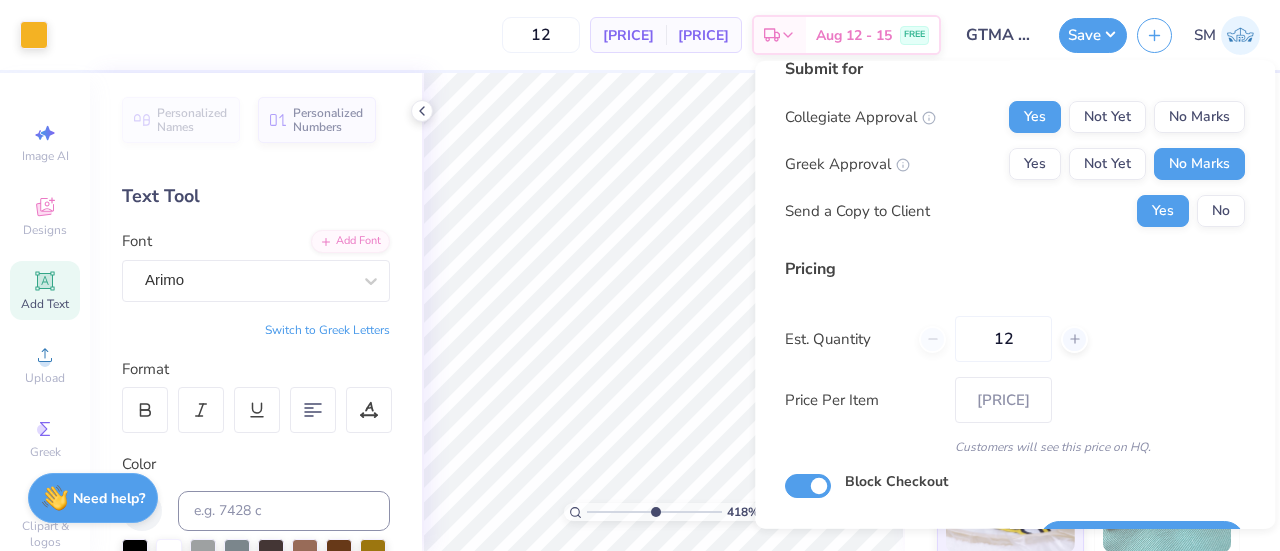 scroll, scrollTop: 74, scrollLeft: 0, axis: vertical 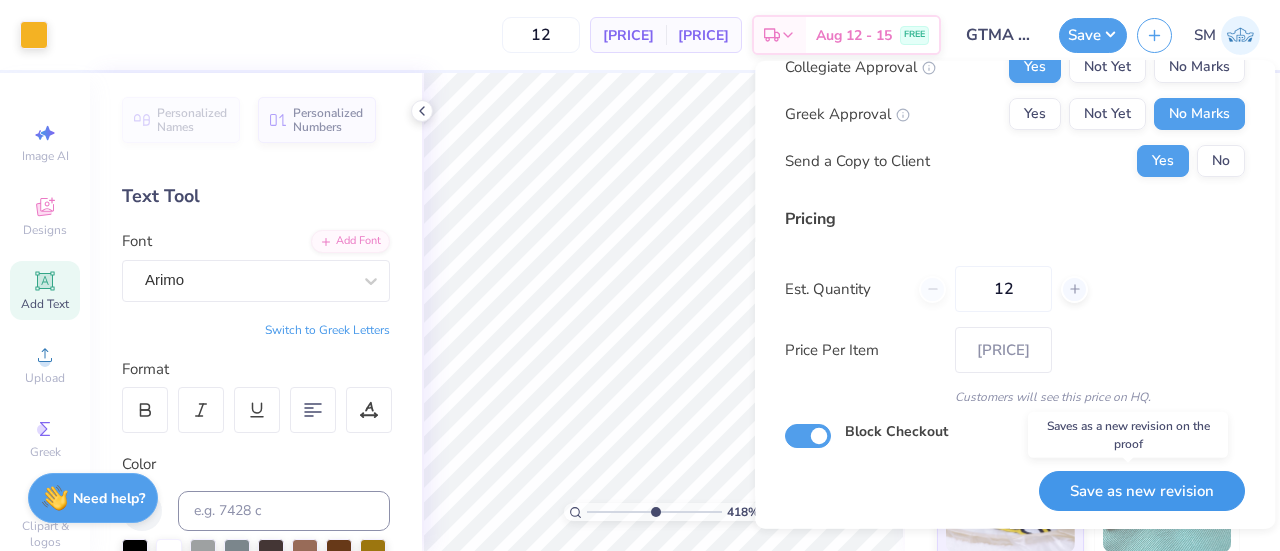 click on "Save as new revision" at bounding box center (1142, 490) 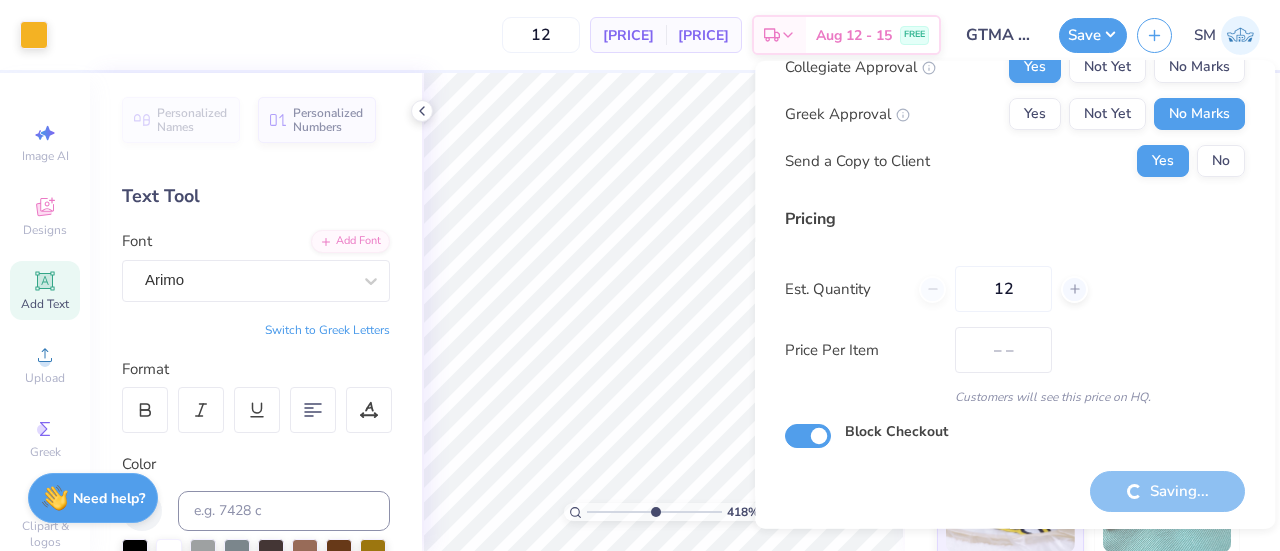 type on "$33.17" 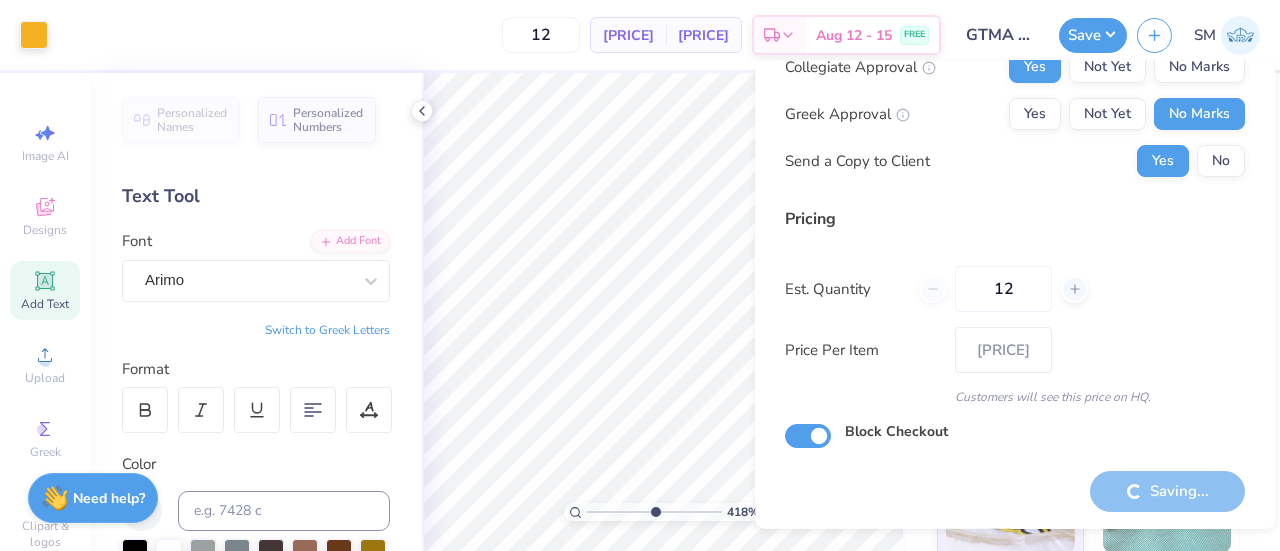 type on "4.18411751613523" 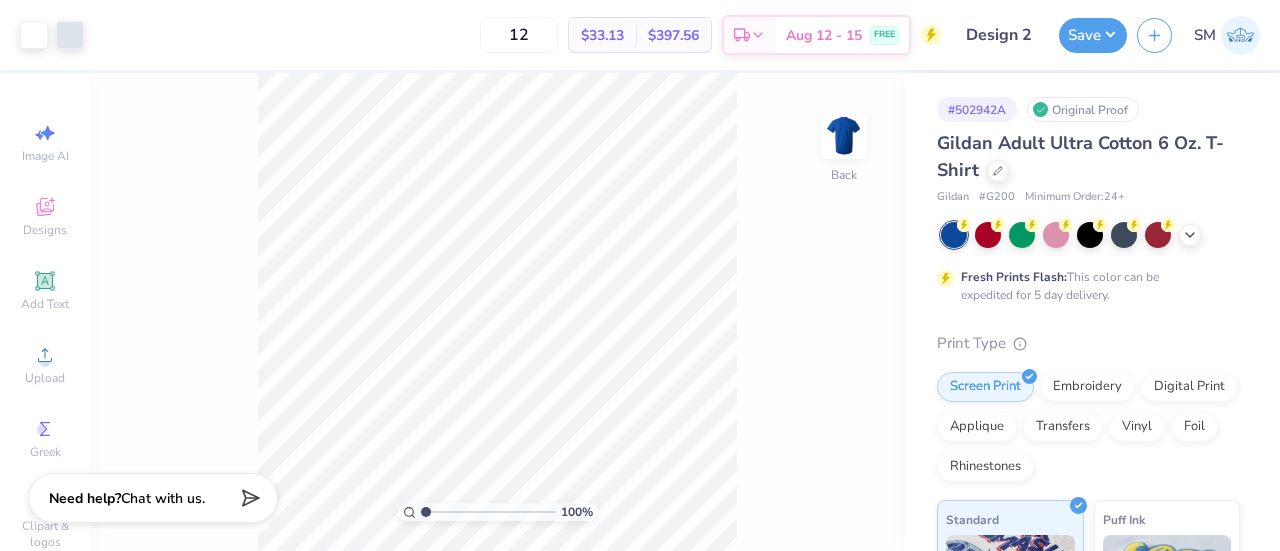 scroll, scrollTop: 0, scrollLeft: 0, axis: both 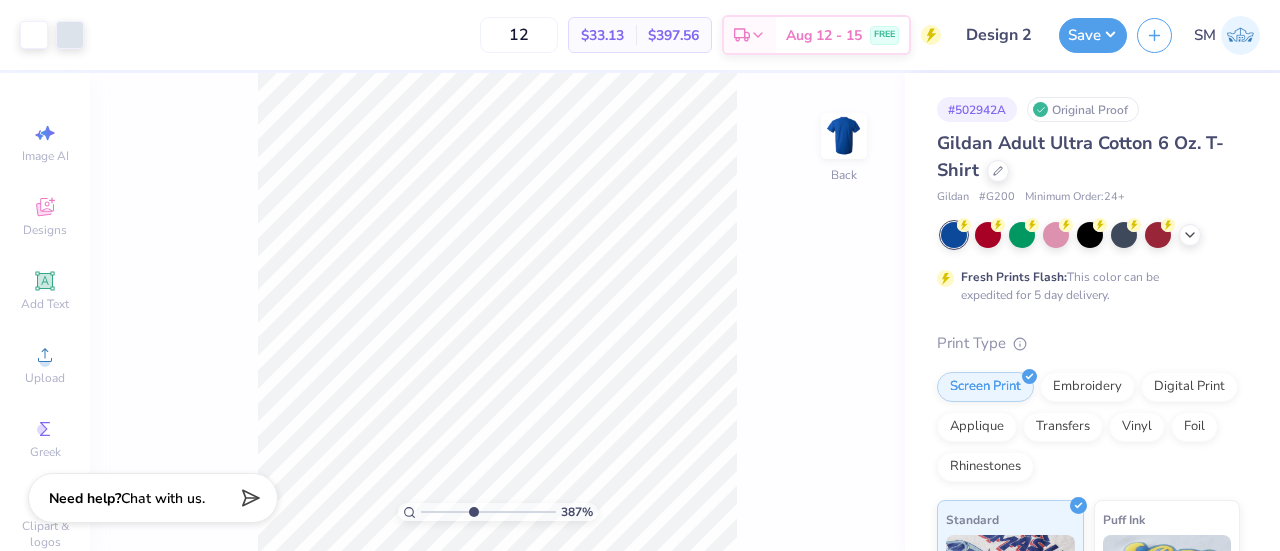 drag, startPoint x: 427, startPoint y: 509, endPoint x: 470, endPoint y: 507, distance: 43.046486 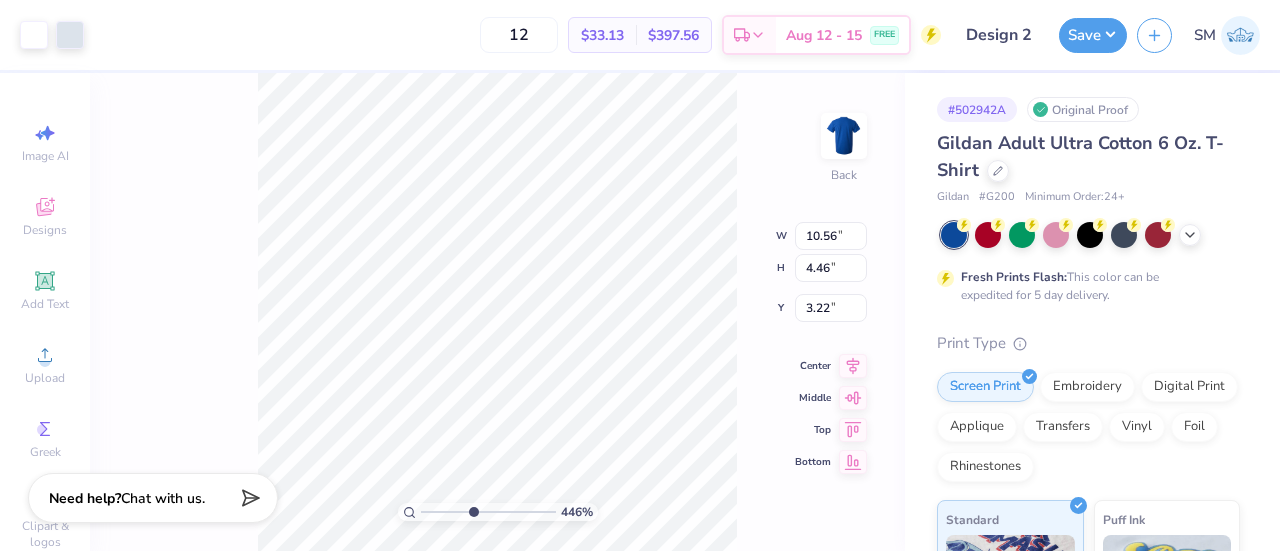type on "3.45" 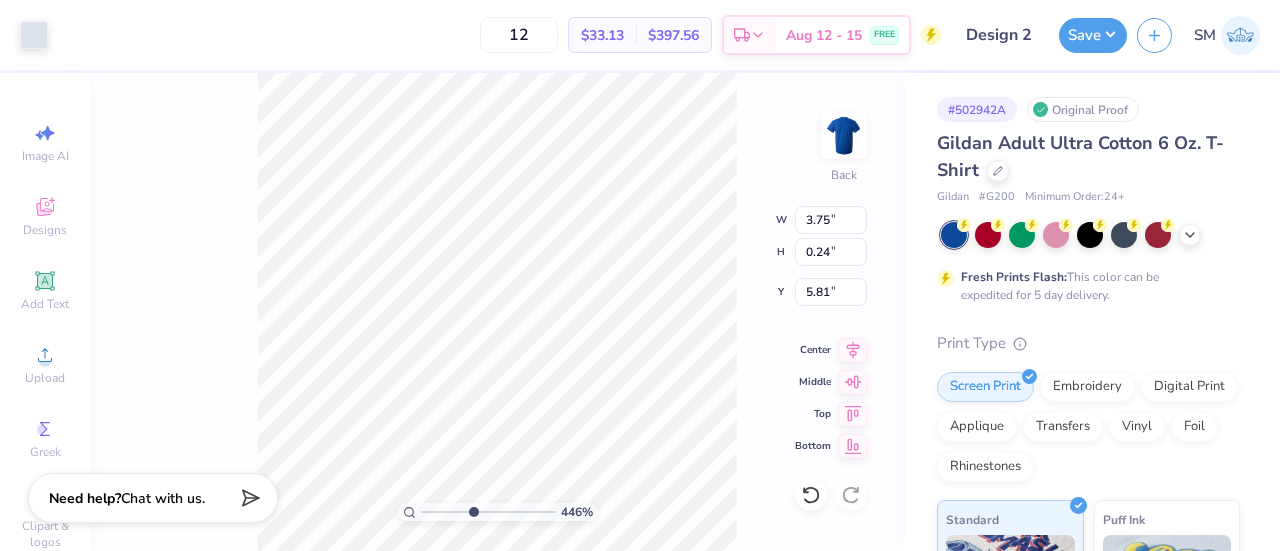 type on "0.47" 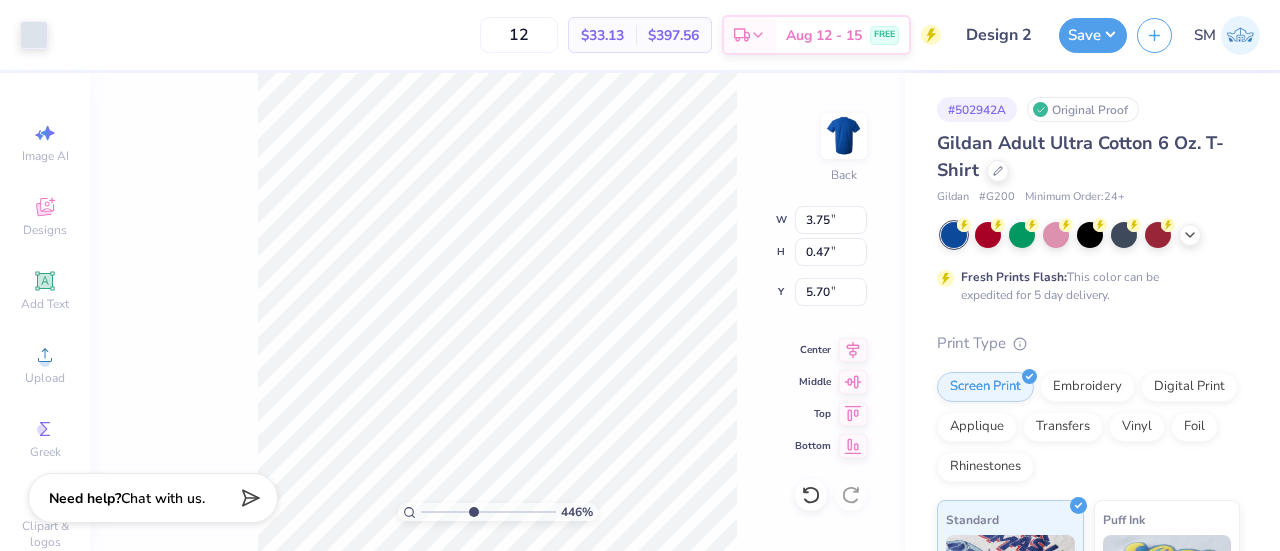 type on "4.49" 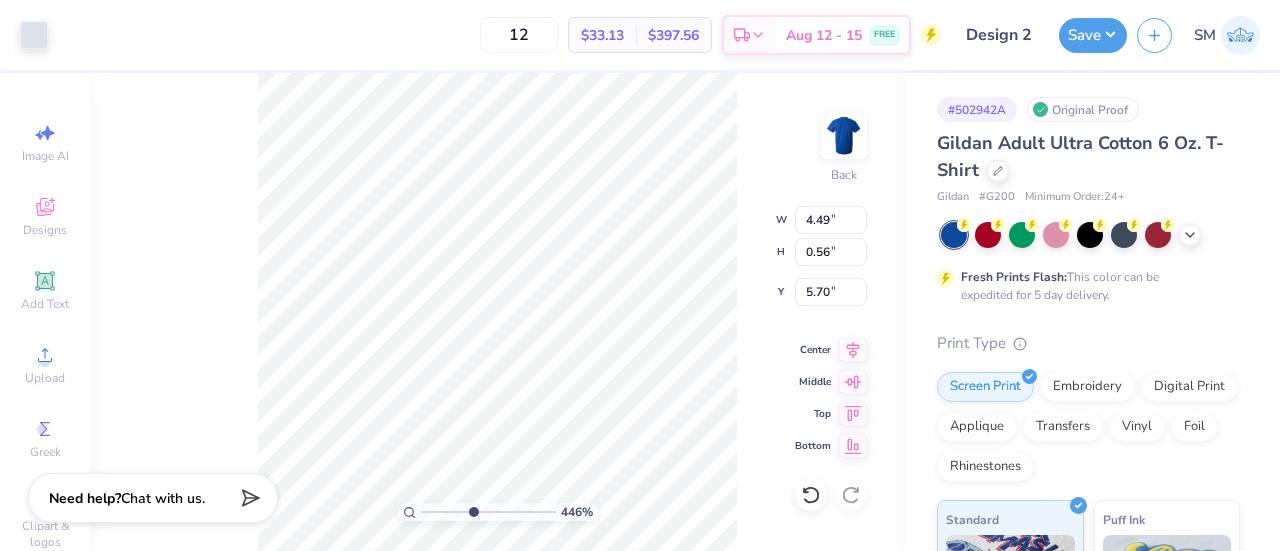 type on "4.31" 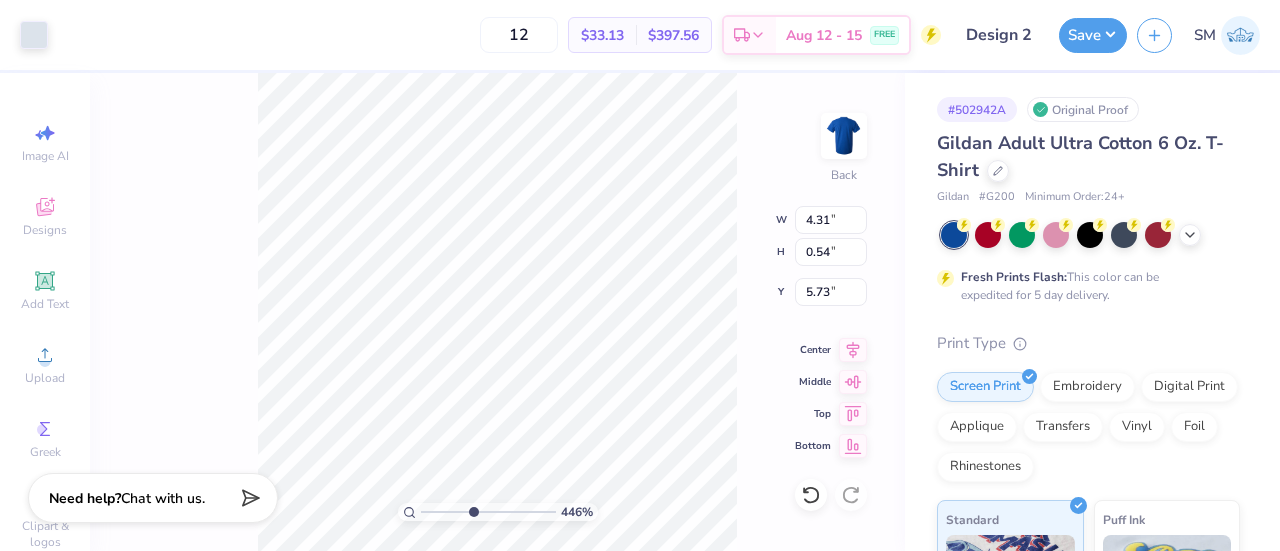 type on "0.52" 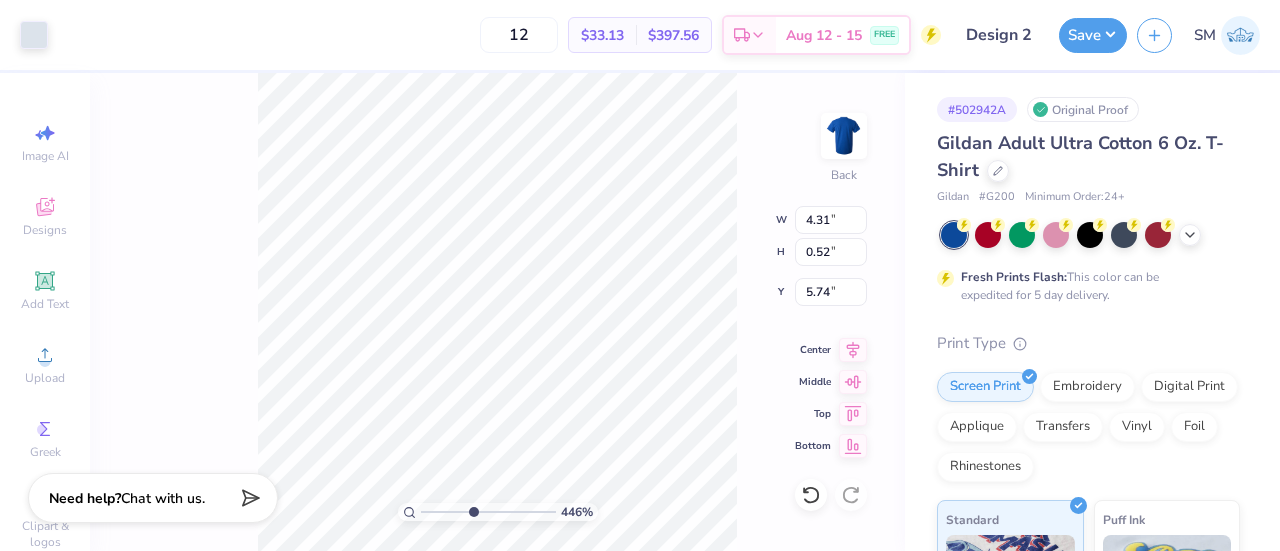 type on "7.27" 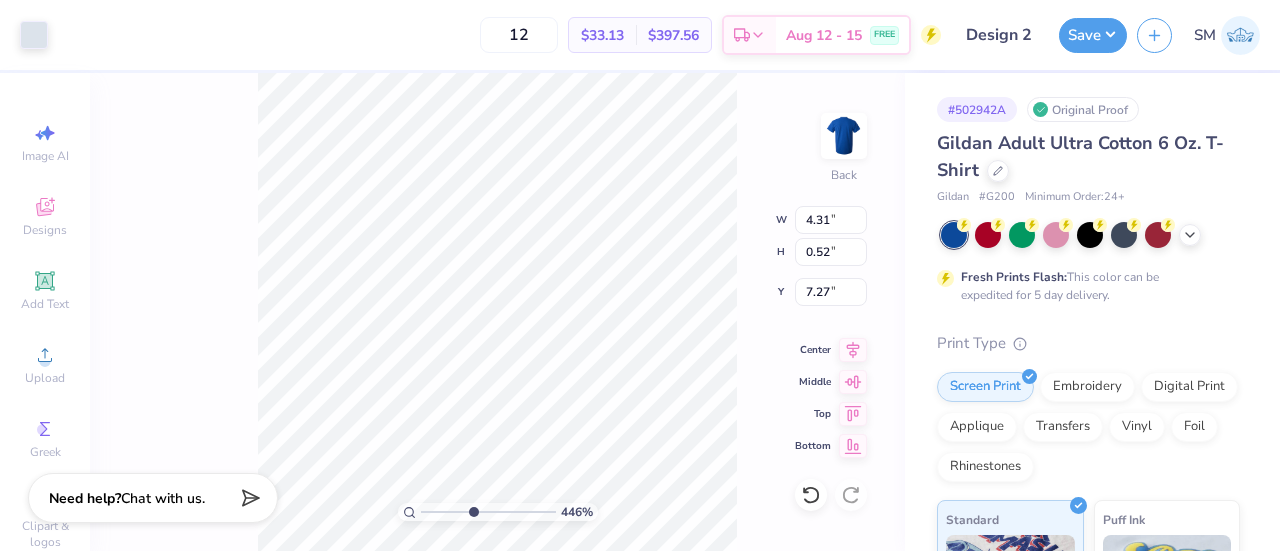 type on "0.39" 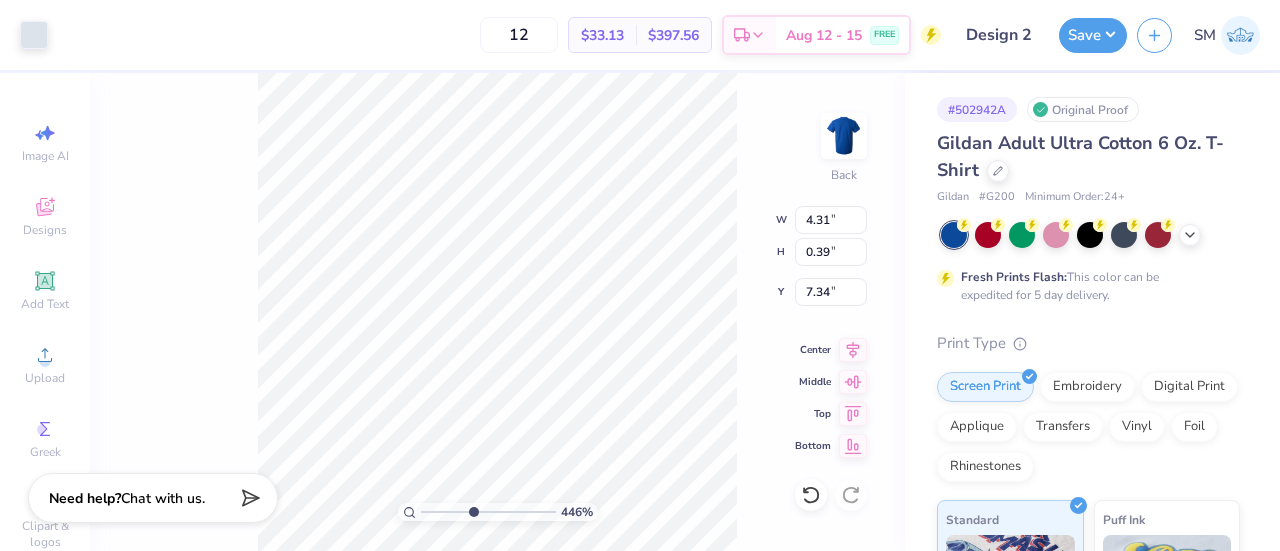 type on "4.12" 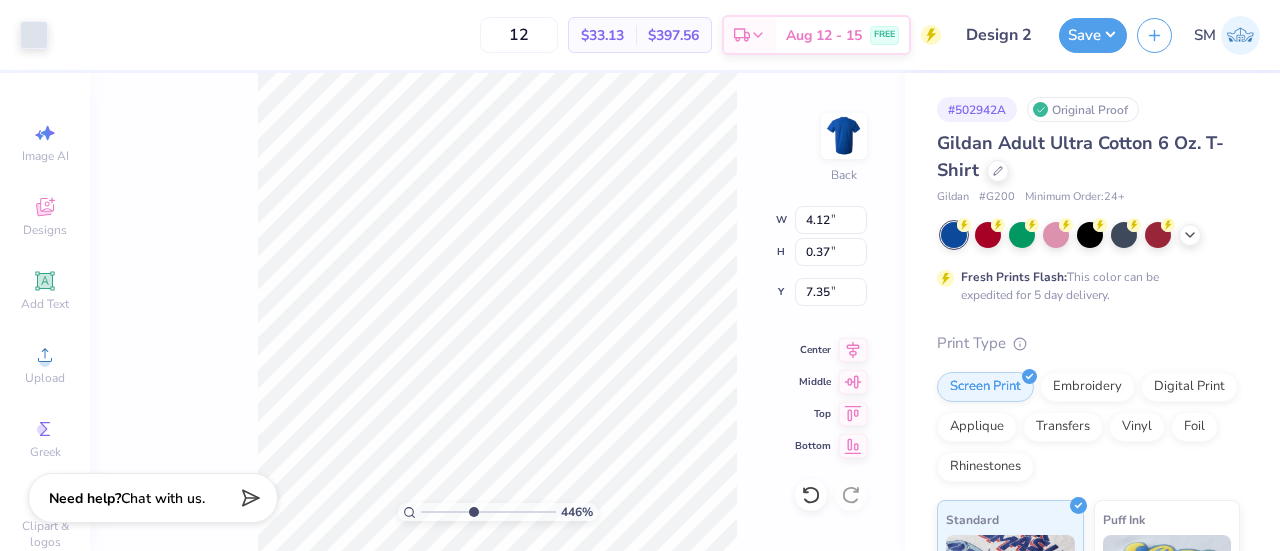 type on "0.32" 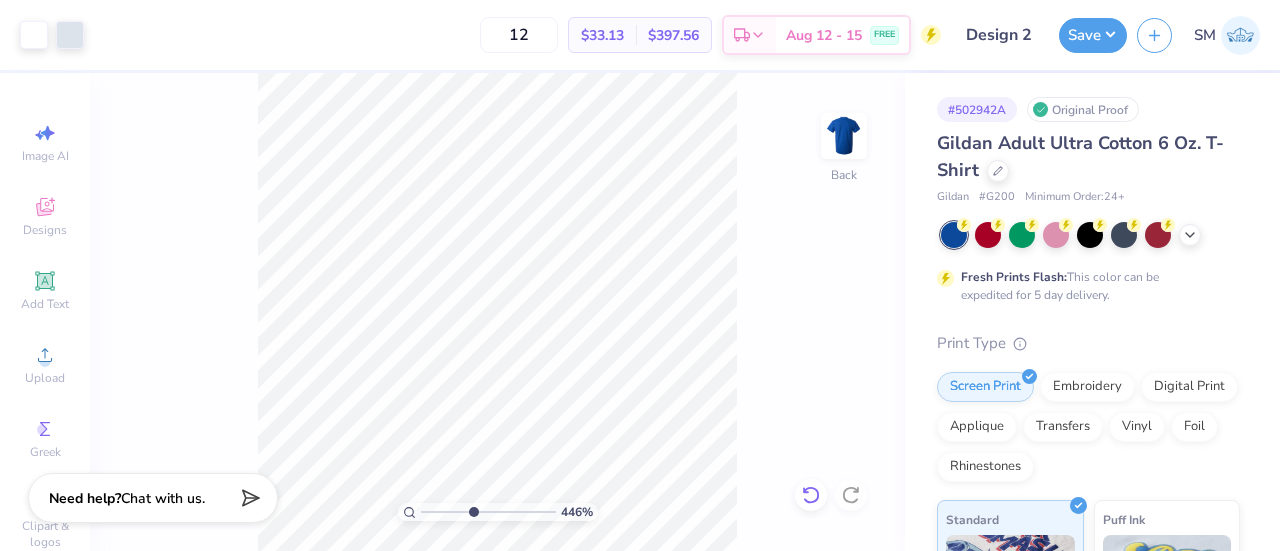 click 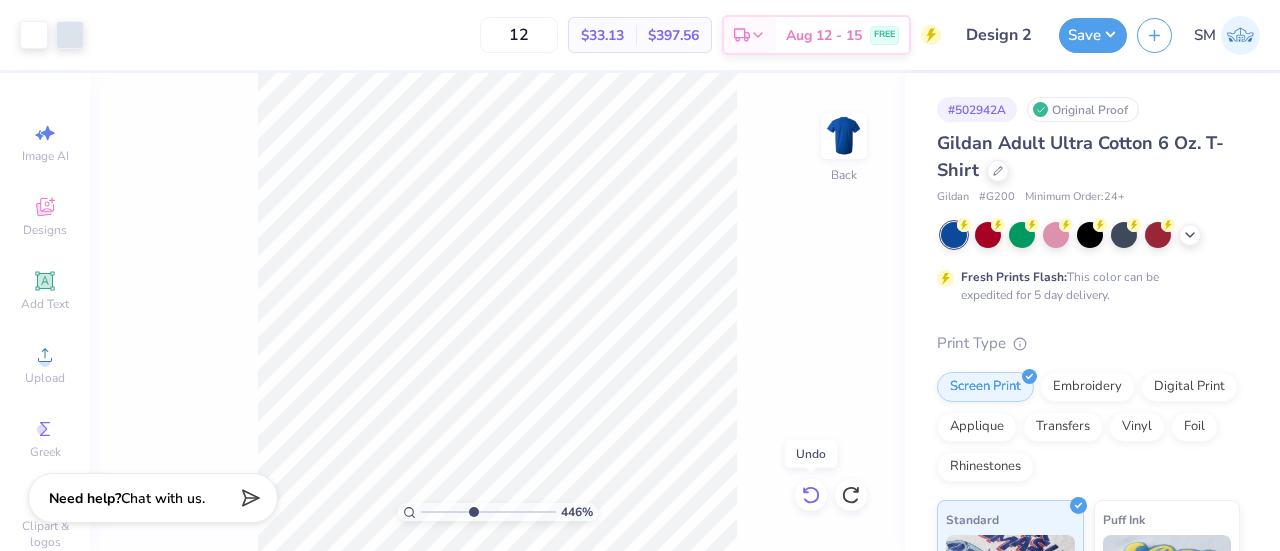click 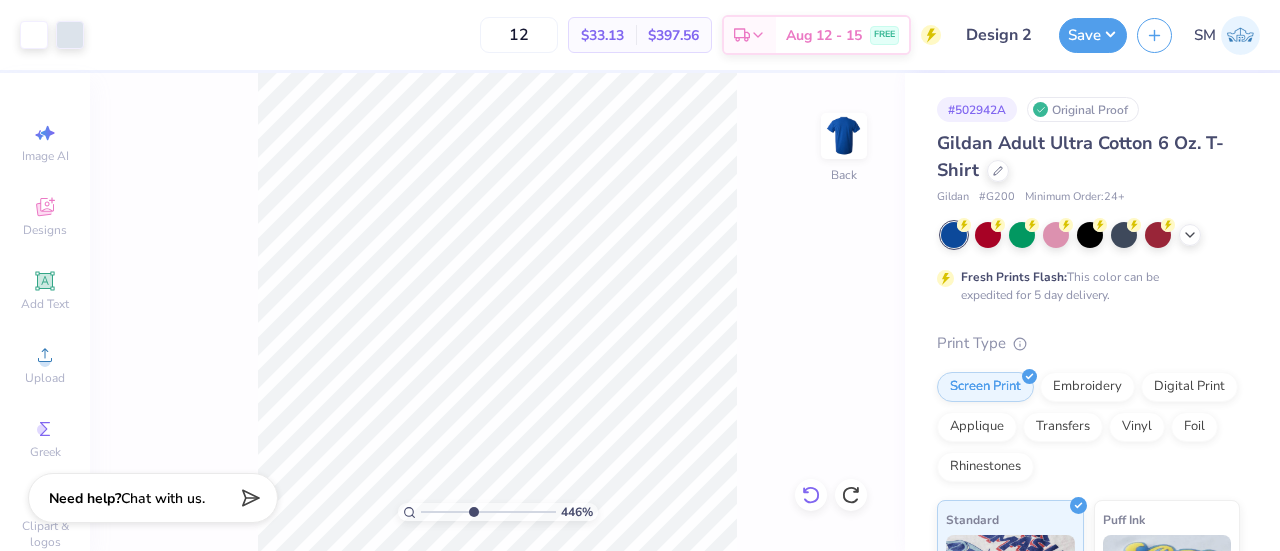 click 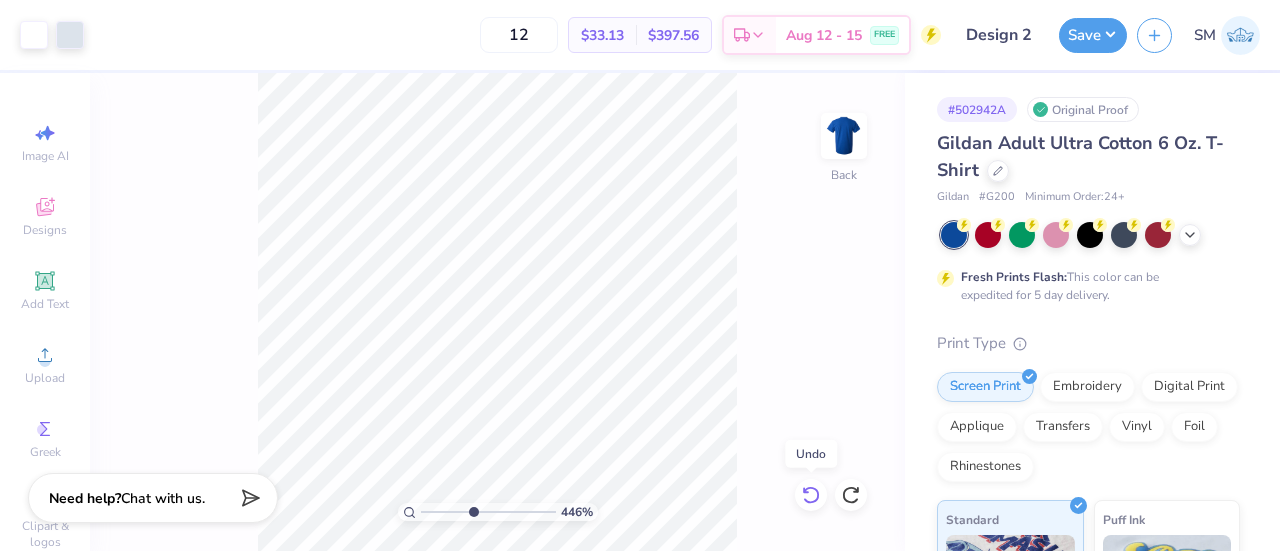 click 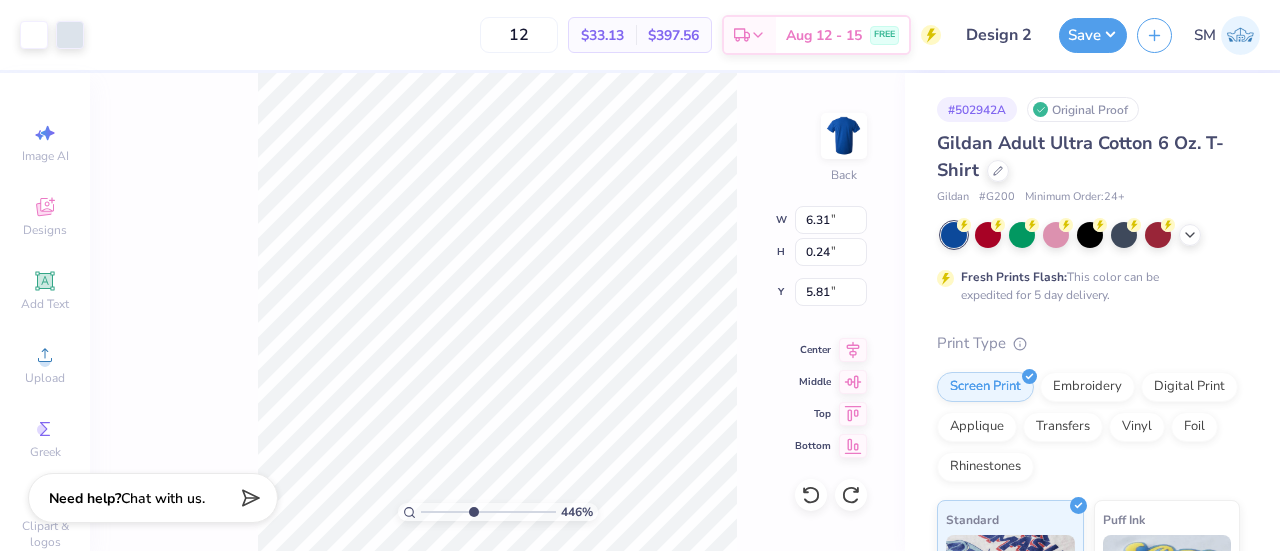 type on "7.29" 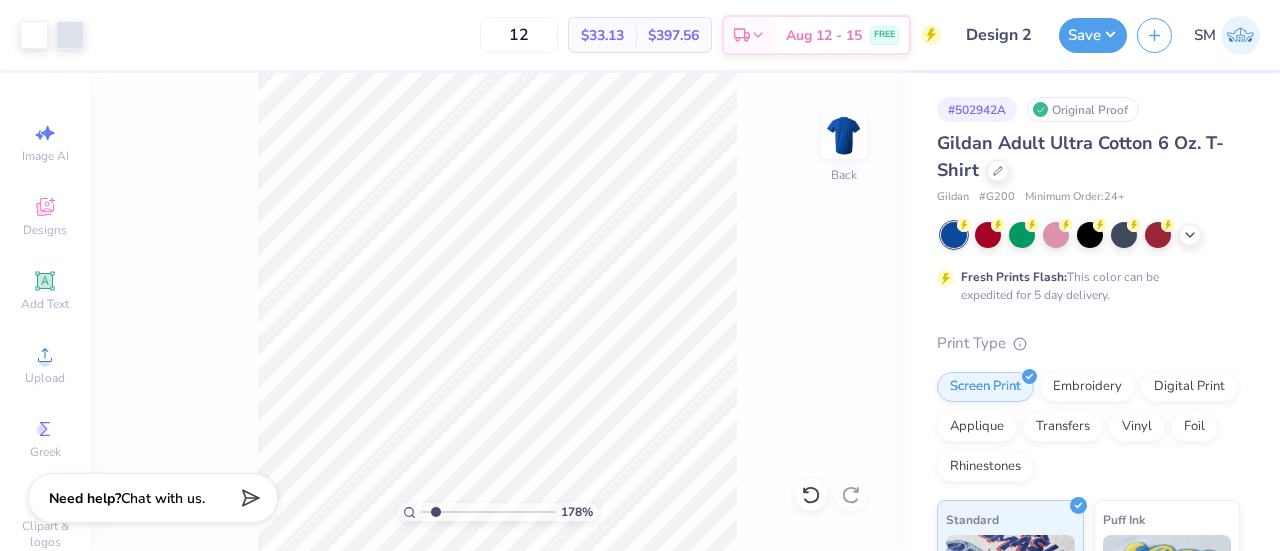 drag, startPoint x: 473, startPoint y: 511, endPoint x: 436, endPoint y: 510, distance: 37.01351 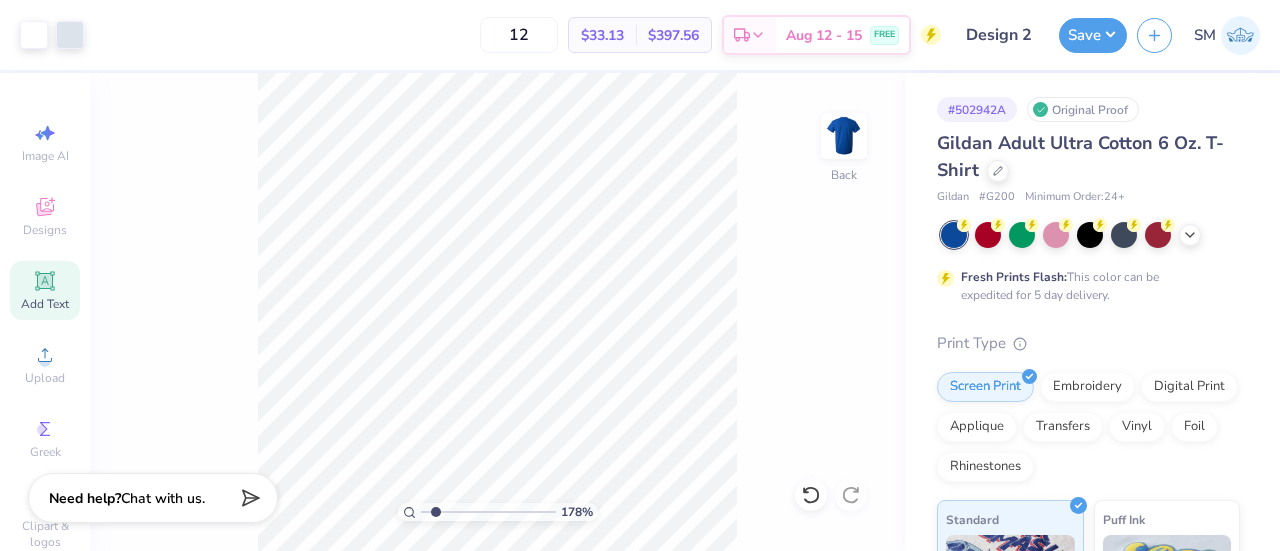 click 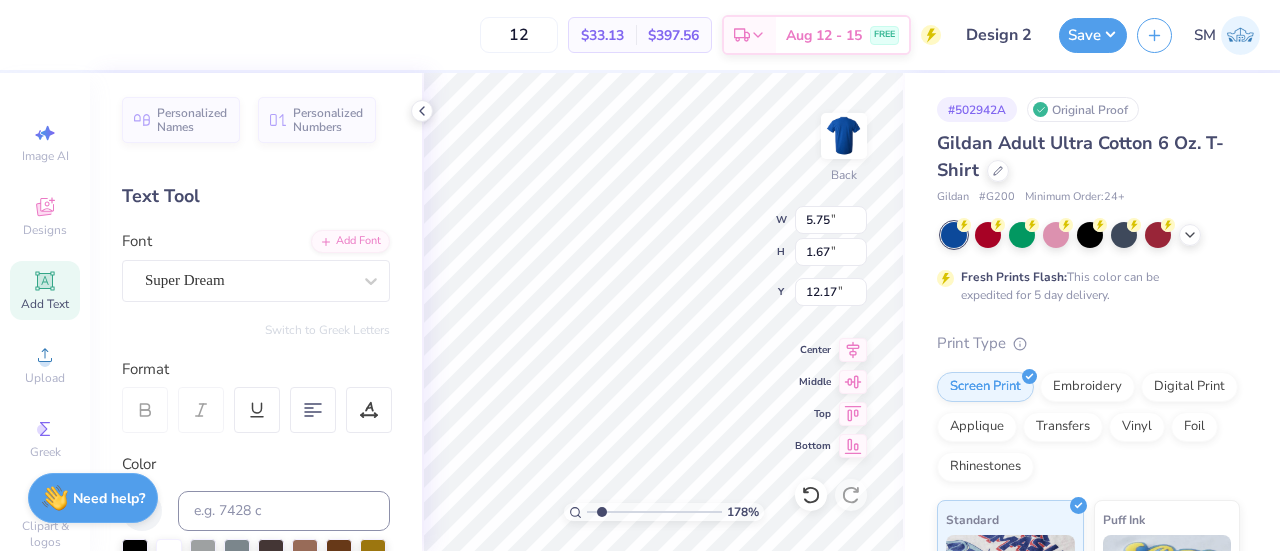 scroll, scrollTop: 16, scrollLeft: 2, axis: both 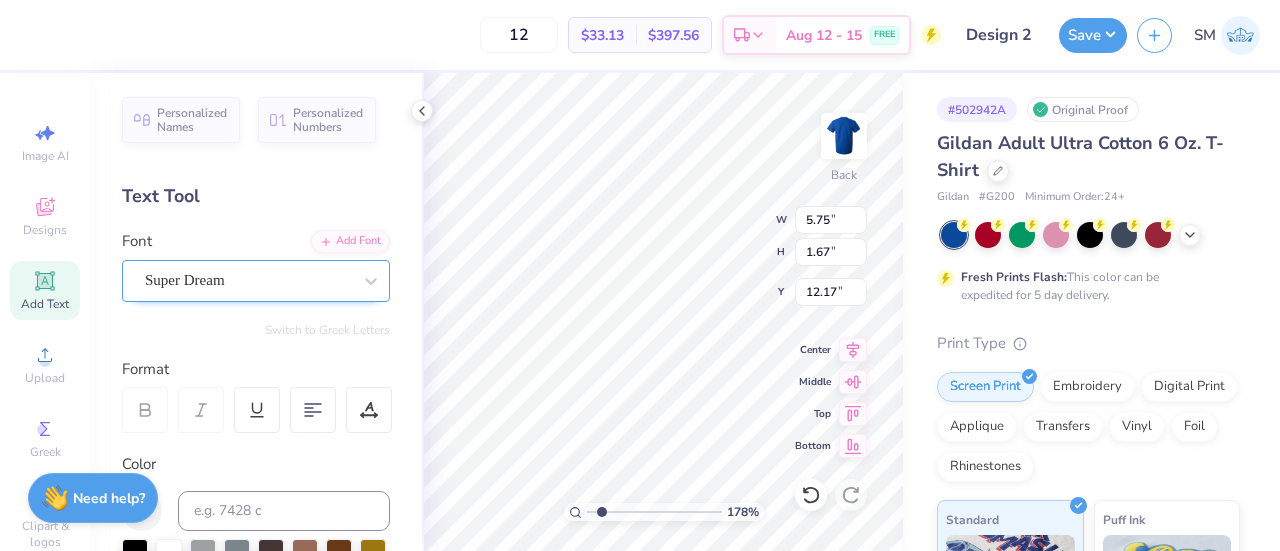 type on "™" 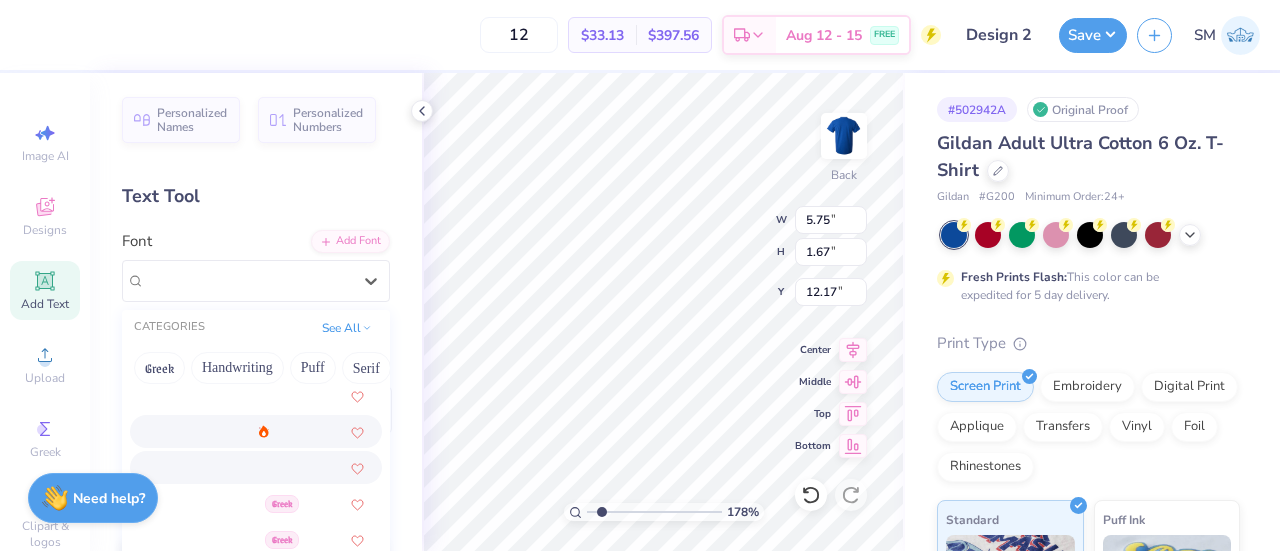 scroll, scrollTop: 266, scrollLeft: 0, axis: vertical 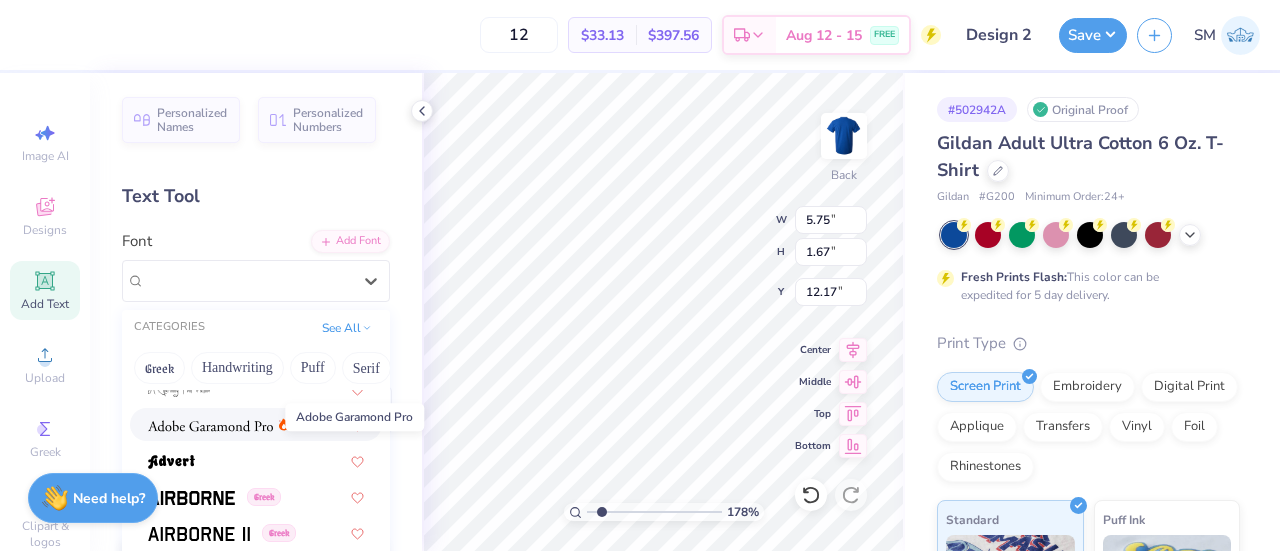 click at bounding box center [210, 426] 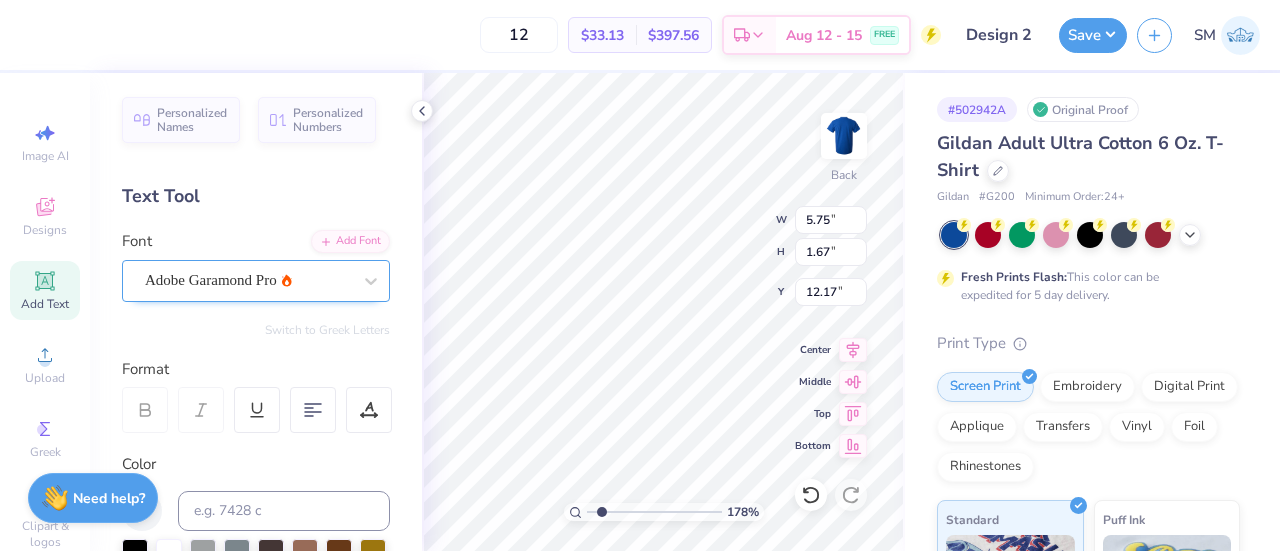 click on "Adobe Garamond Pro" at bounding box center [248, 280] 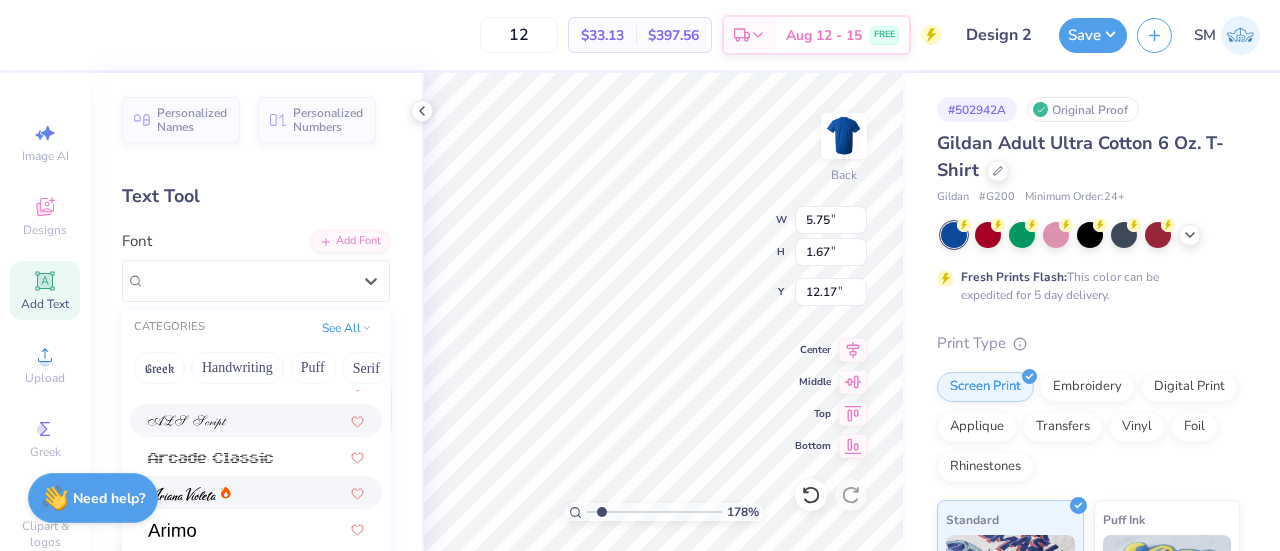 scroll, scrollTop: 600, scrollLeft: 0, axis: vertical 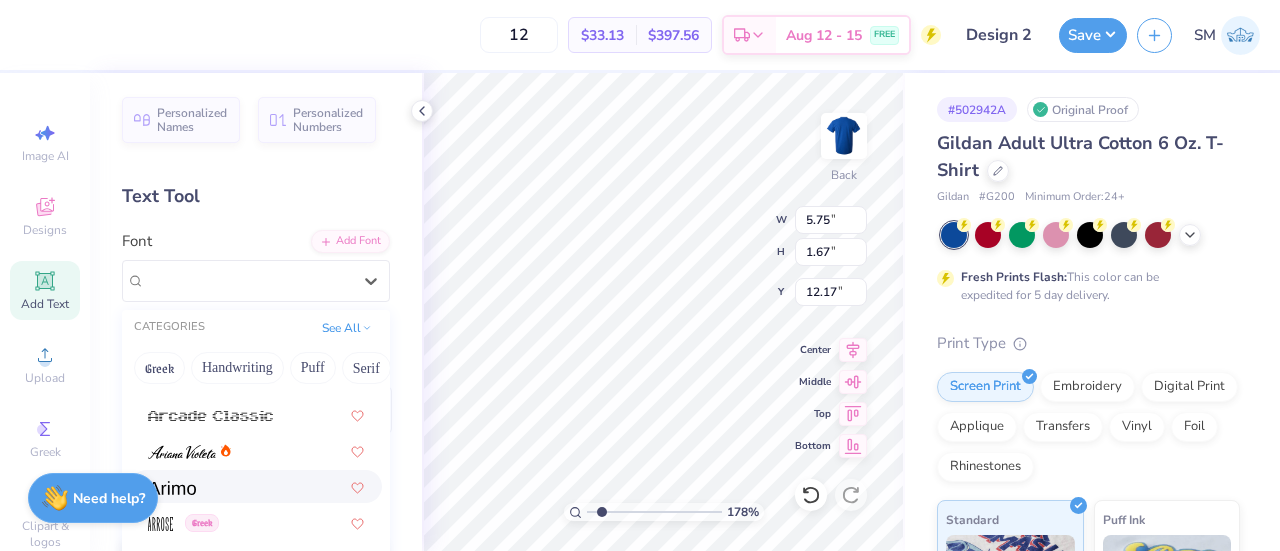 click at bounding box center (256, 486) 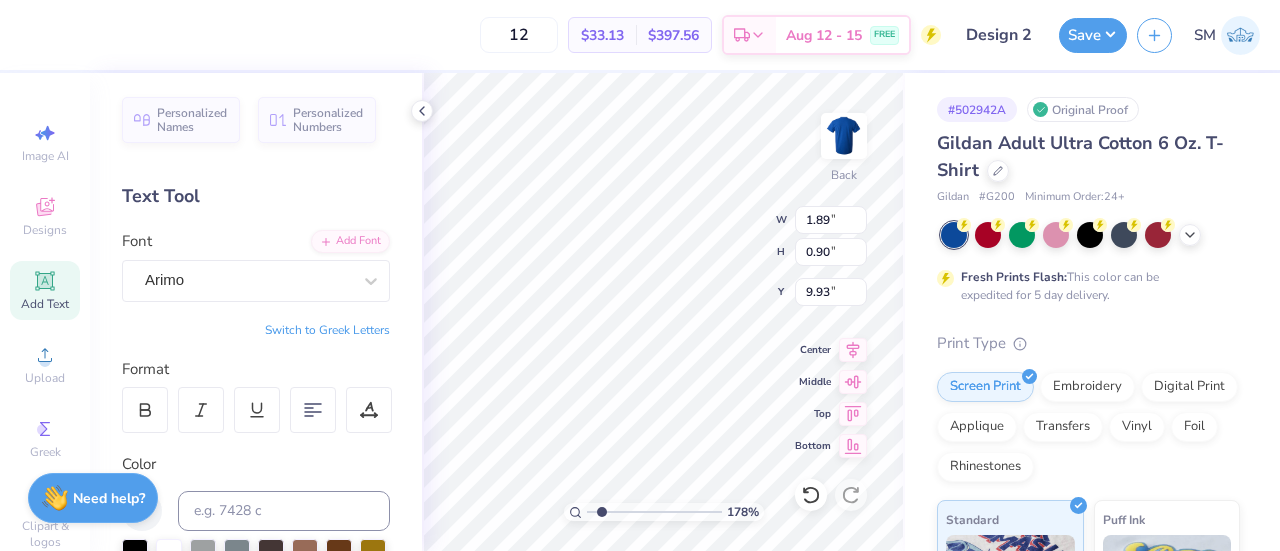 type on "9.93" 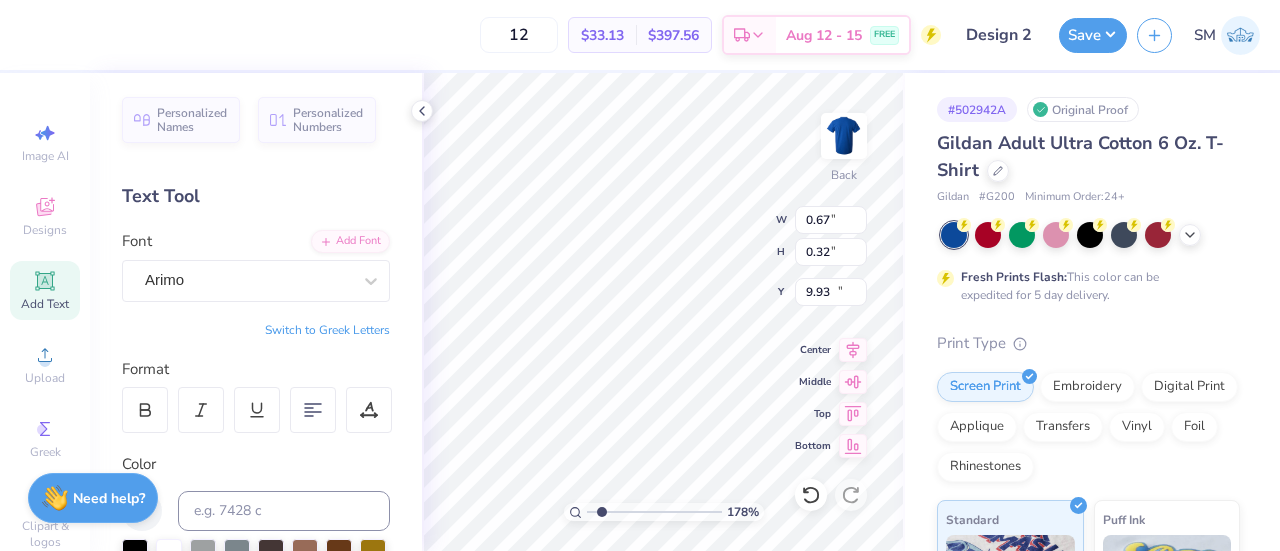 type on "0.67" 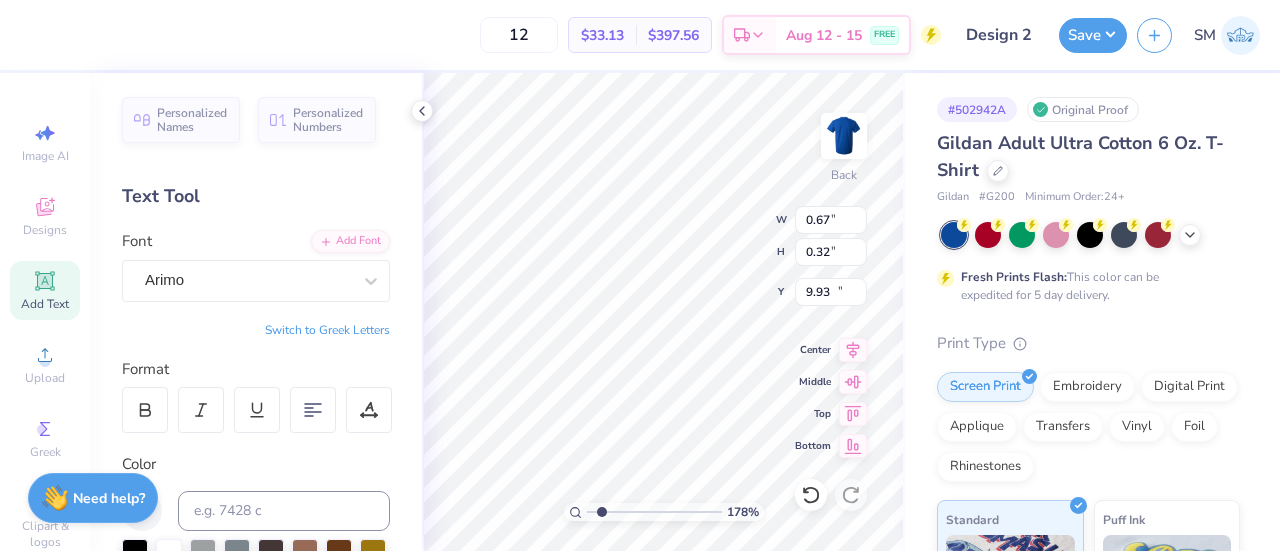 type on "0.32" 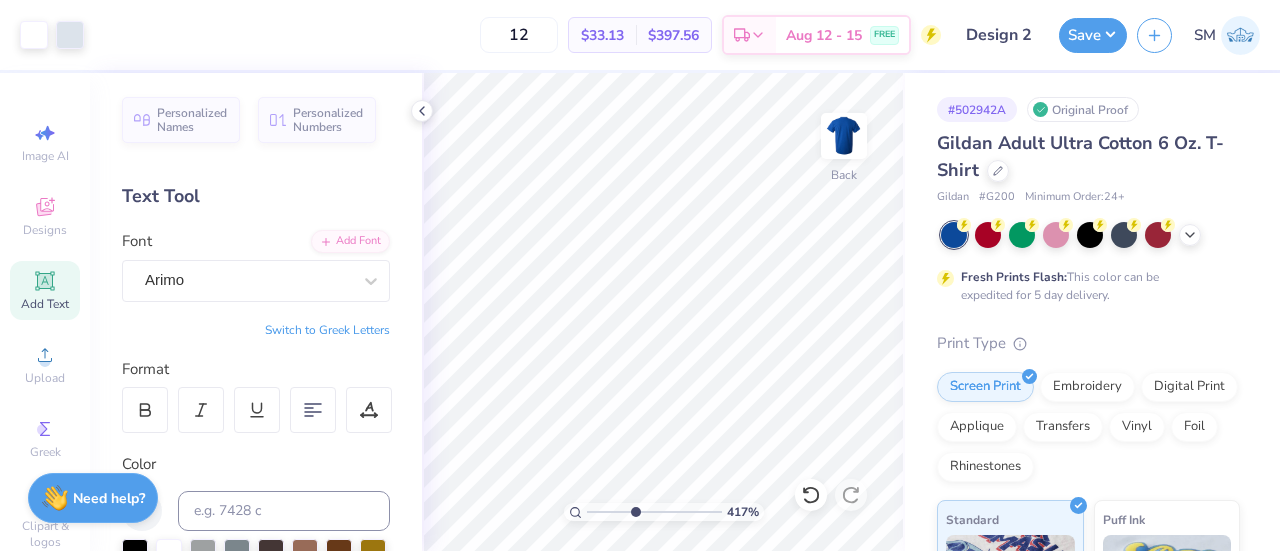 drag, startPoint x: 601, startPoint y: 510, endPoint x: 634, endPoint y: 513, distance: 33.13608 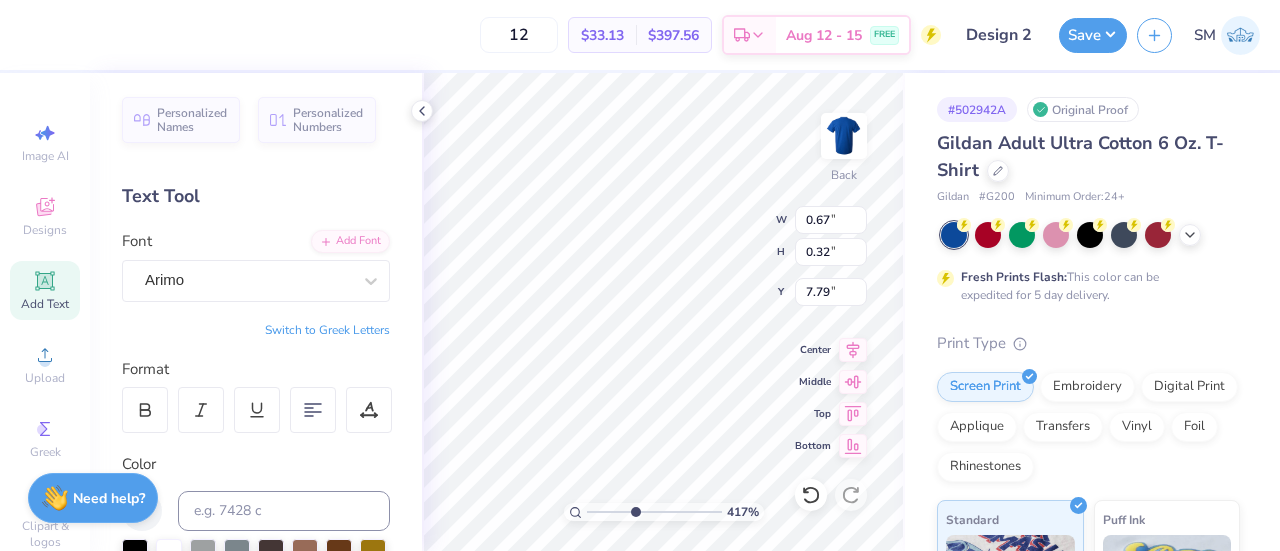 type on "7.79" 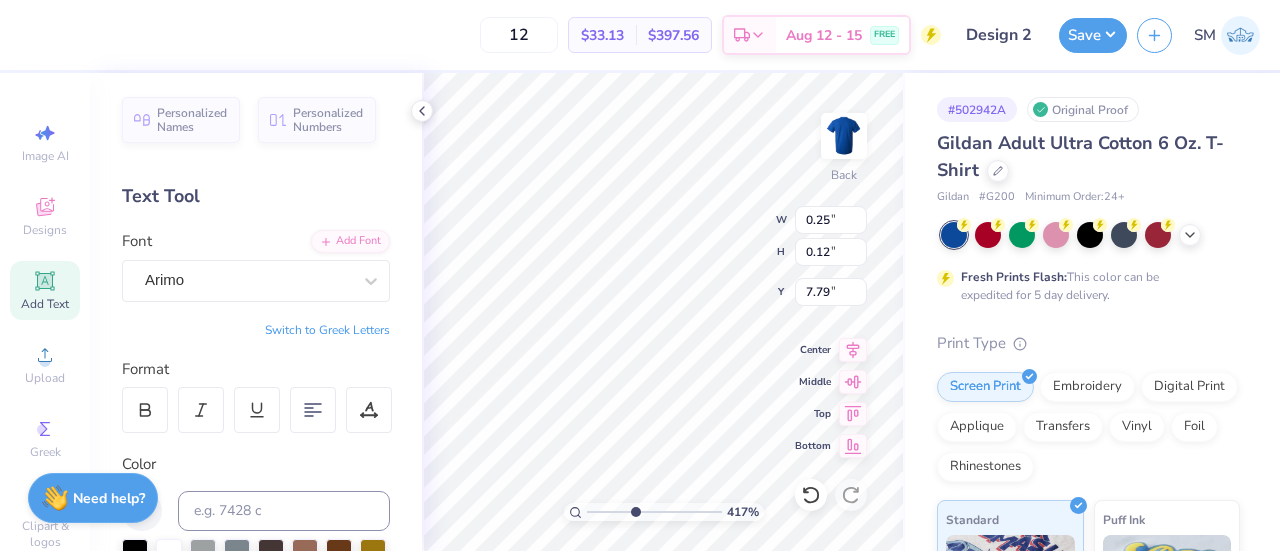 type on "0.25" 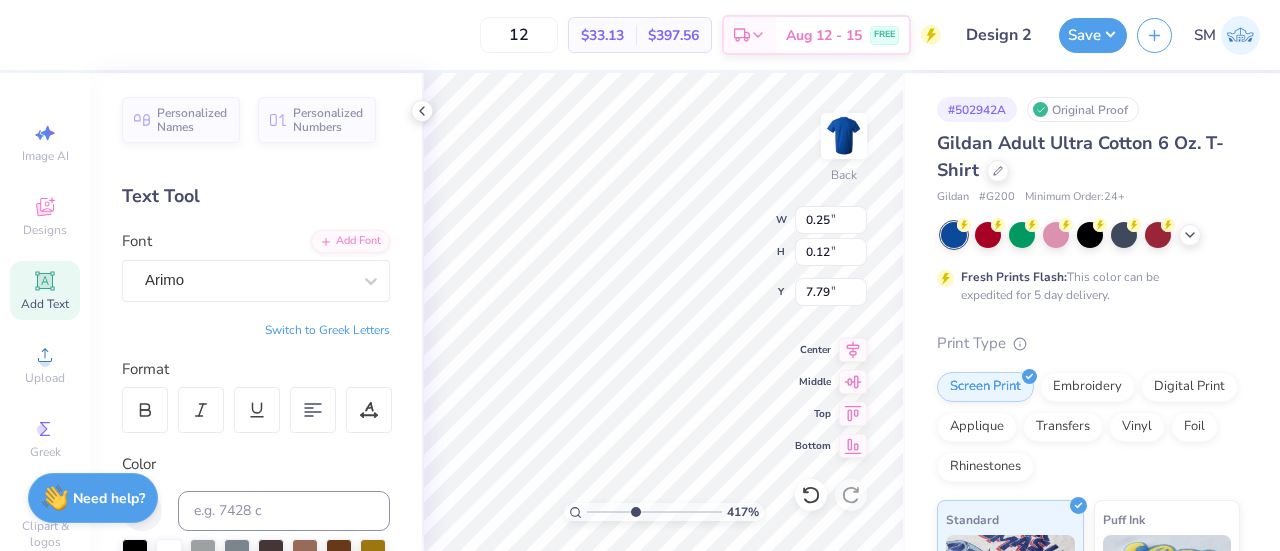 type on "0.12" 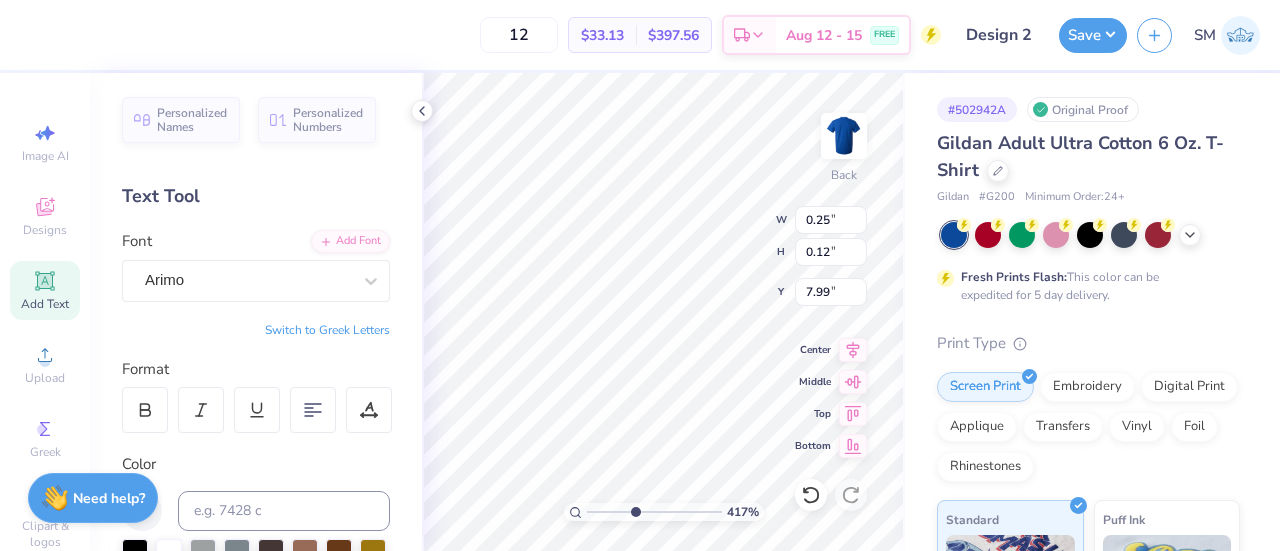 type on "7.30" 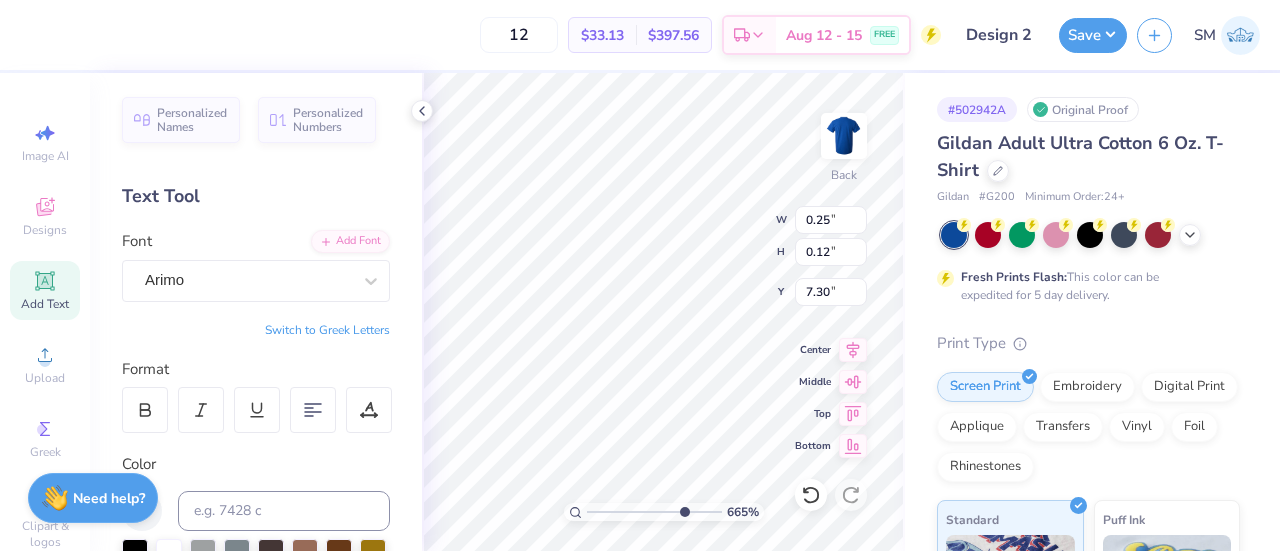 drag, startPoint x: 636, startPoint y: 508, endPoint x: 682, endPoint y: 505, distance: 46.09772 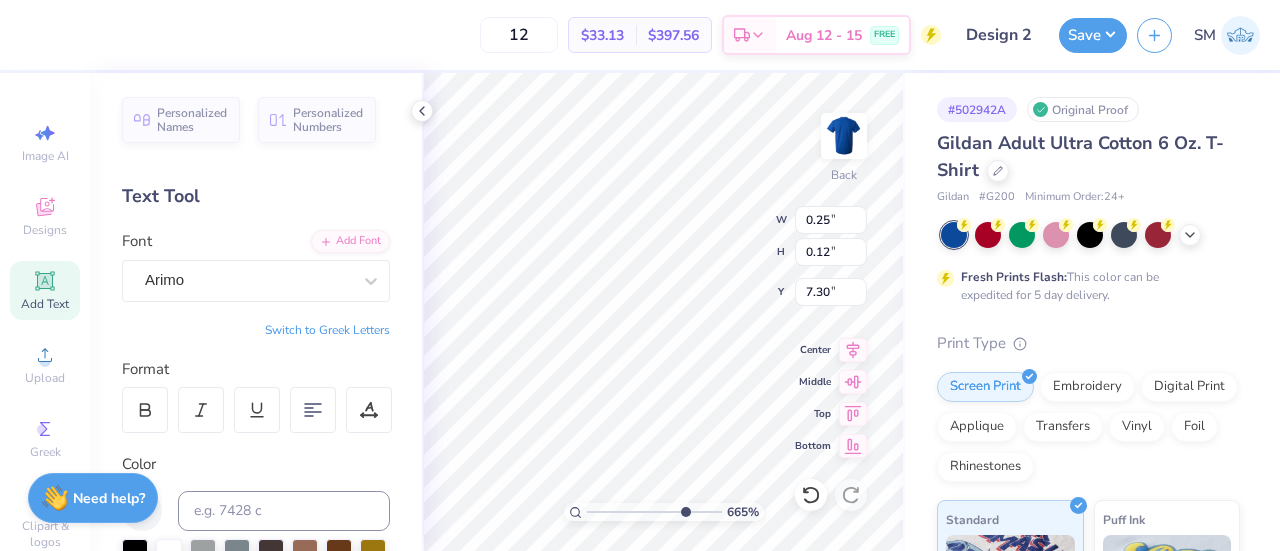 click at bounding box center (654, 512) 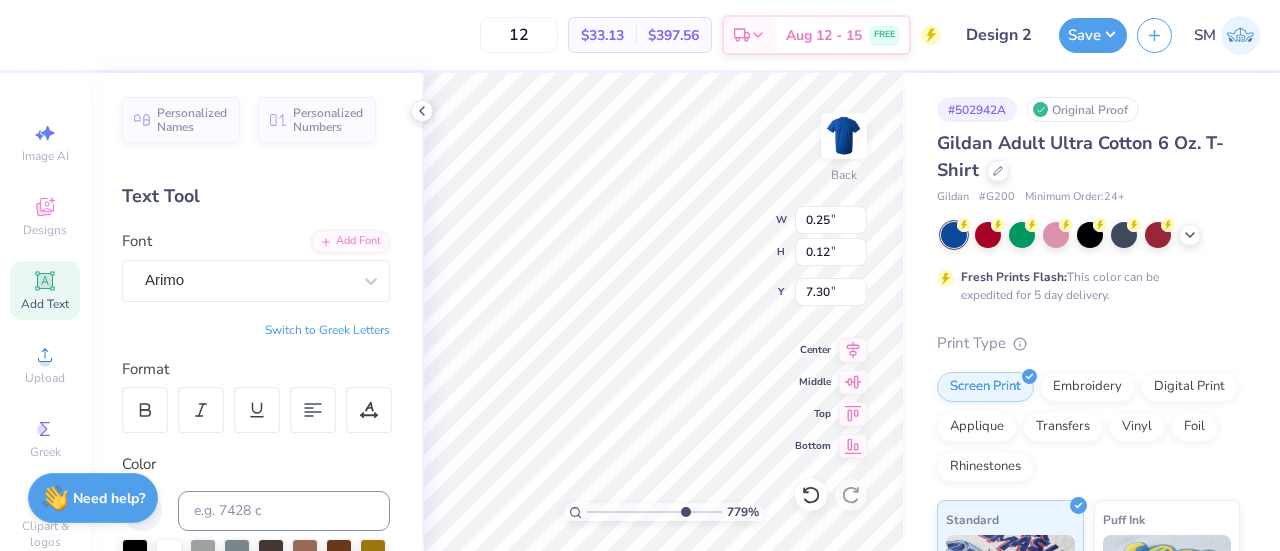 type on "0.12" 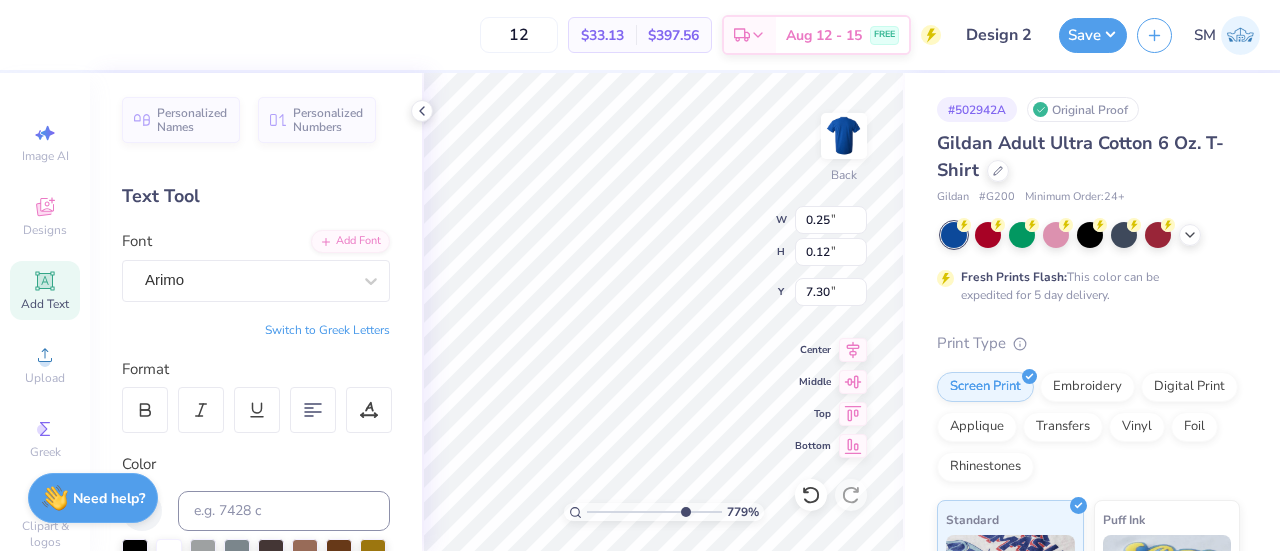 type on "0.06" 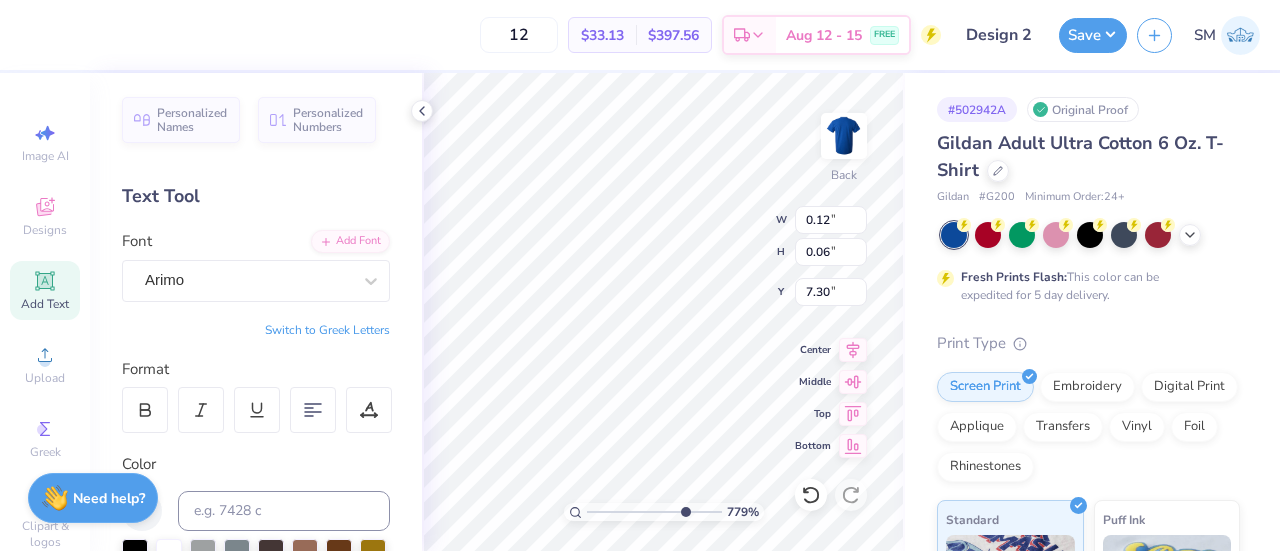 type on "7.36" 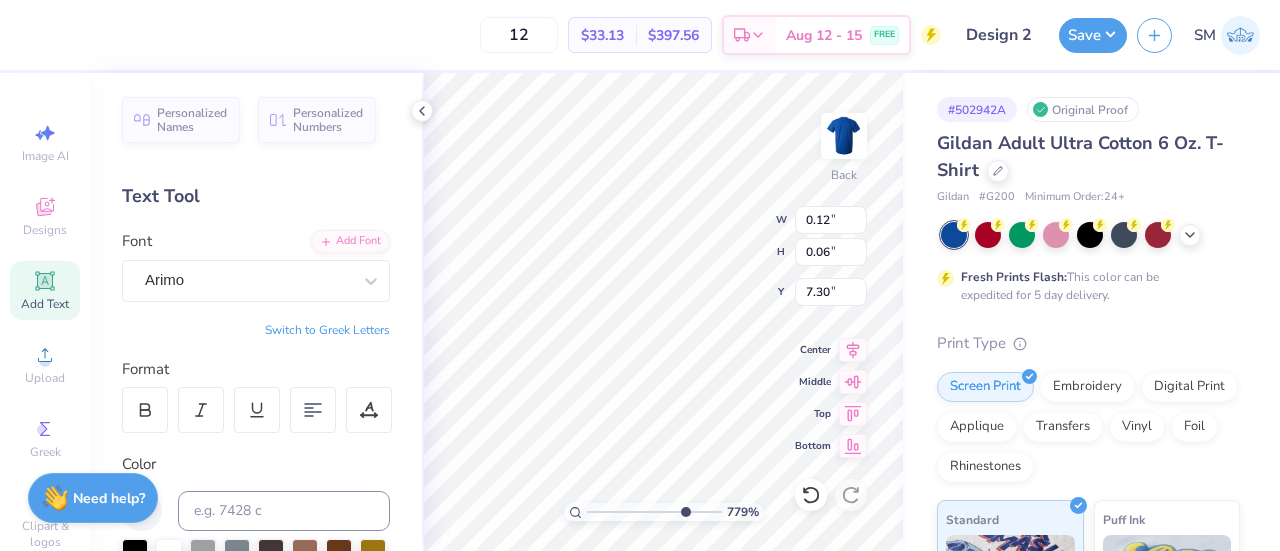 type on "7.30" 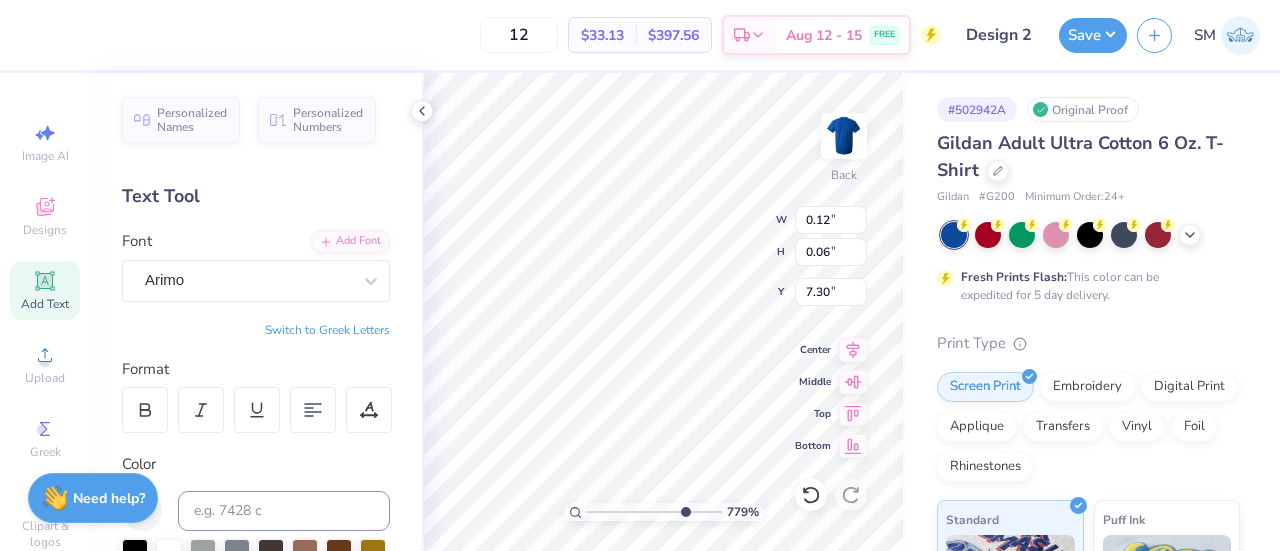 type on "0.09" 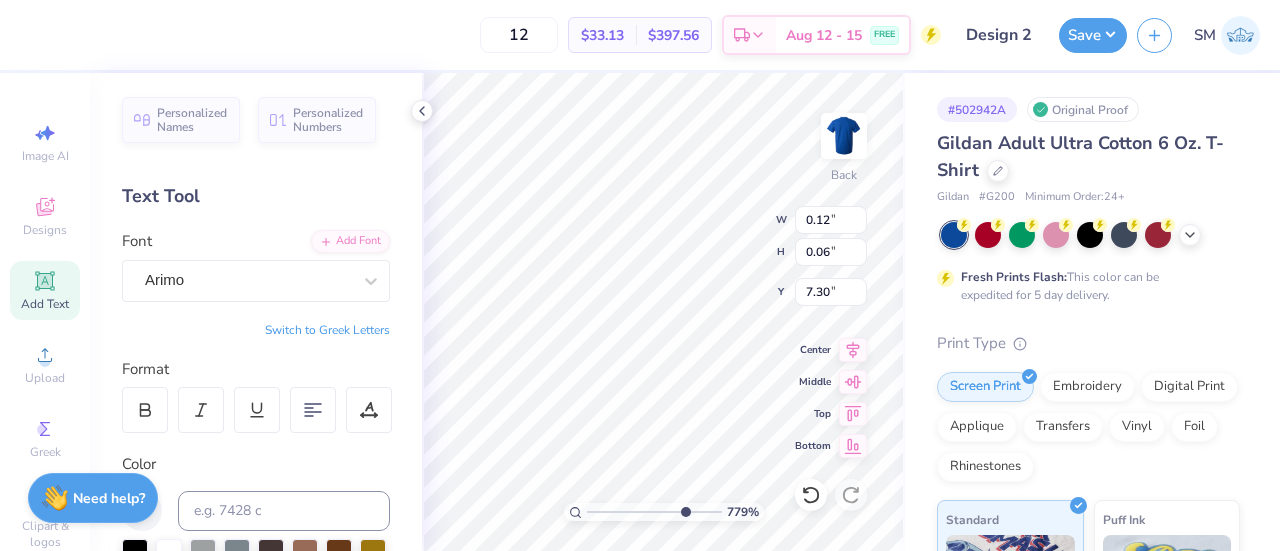 type on "0.04" 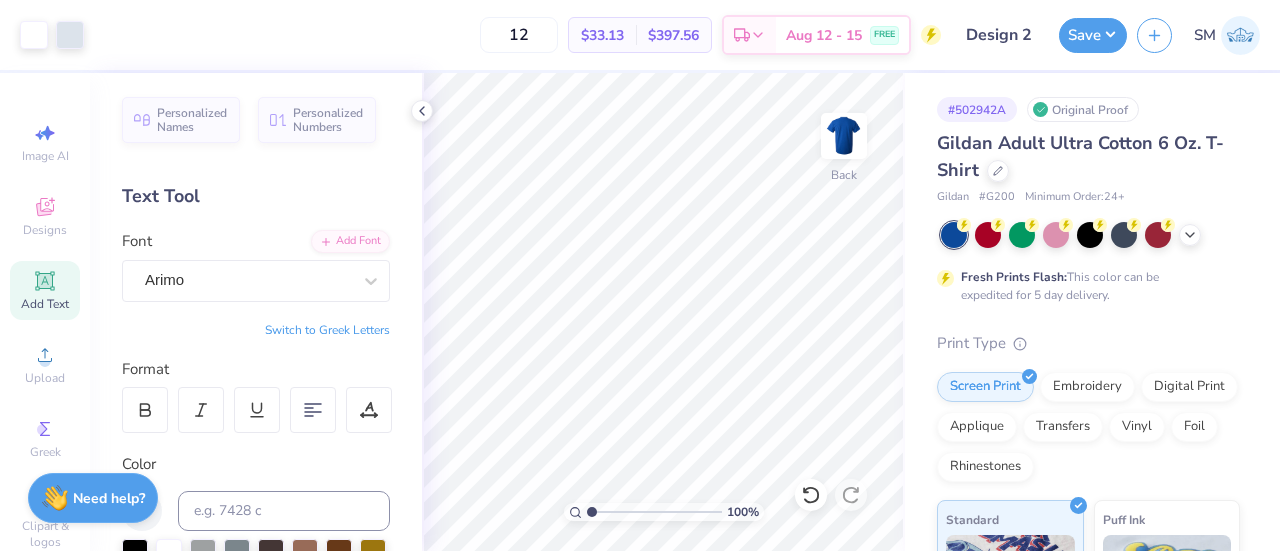 drag, startPoint x: 682, startPoint y: 511, endPoint x: 579, endPoint y: 504, distance: 103.23759 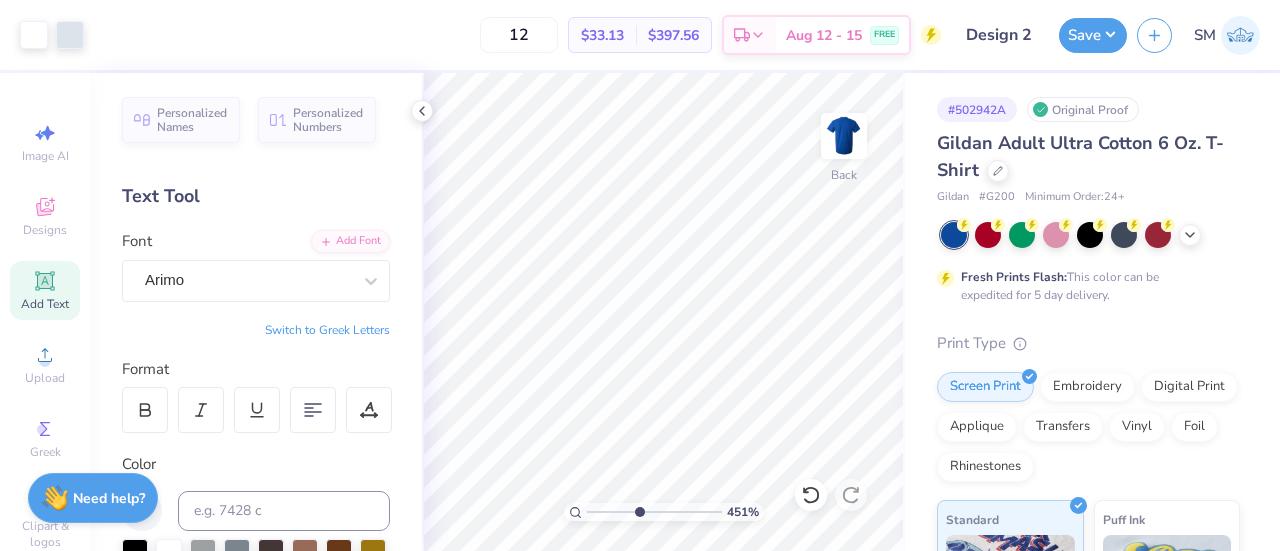 drag, startPoint x: 620, startPoint y: 511, endPoint x: 638, endPoint y: 510, distance: 18.027756 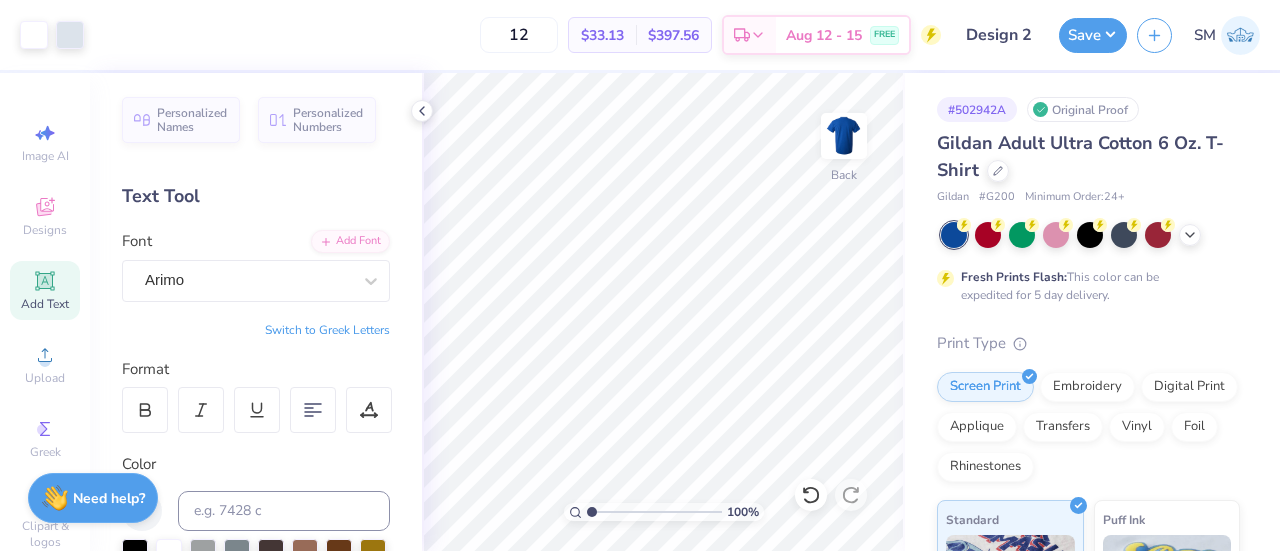 drag, startPoint x: 636, startPoint y: 512, endPoint x: 564, endPoint y: 509, distance: 72.06247 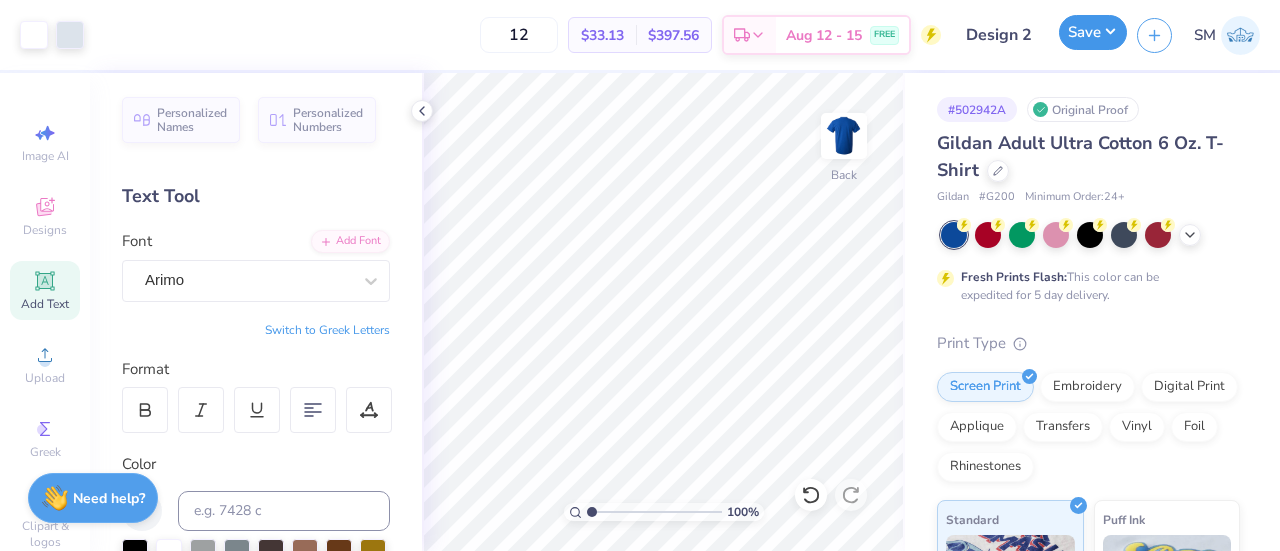 click on "Save" at bounding box center [1093, 32] 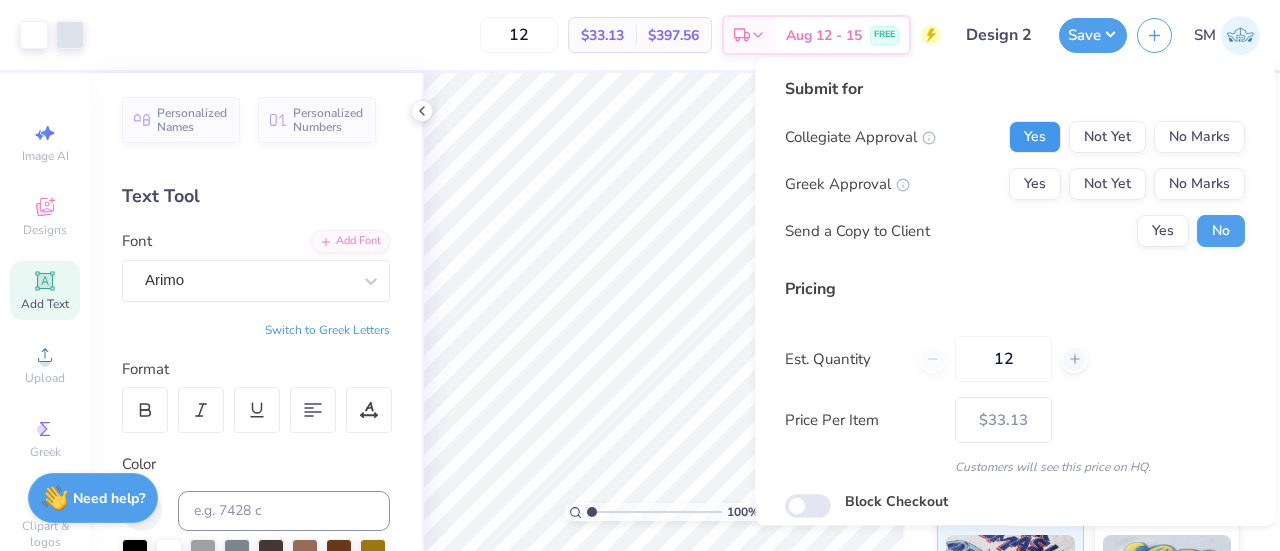 click on "Yes" at bounding box center [1035, 137] 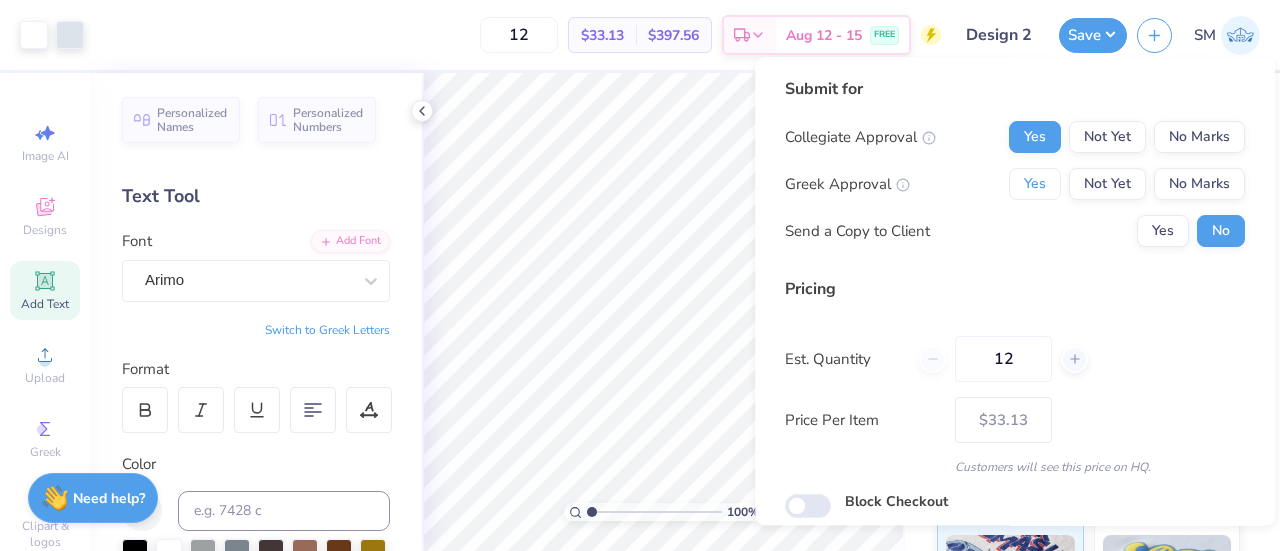 drag, startPoint x: 1026, startPoint y: 189, endPoint x: 1166, endPoint y: 253, distance: 153.93506 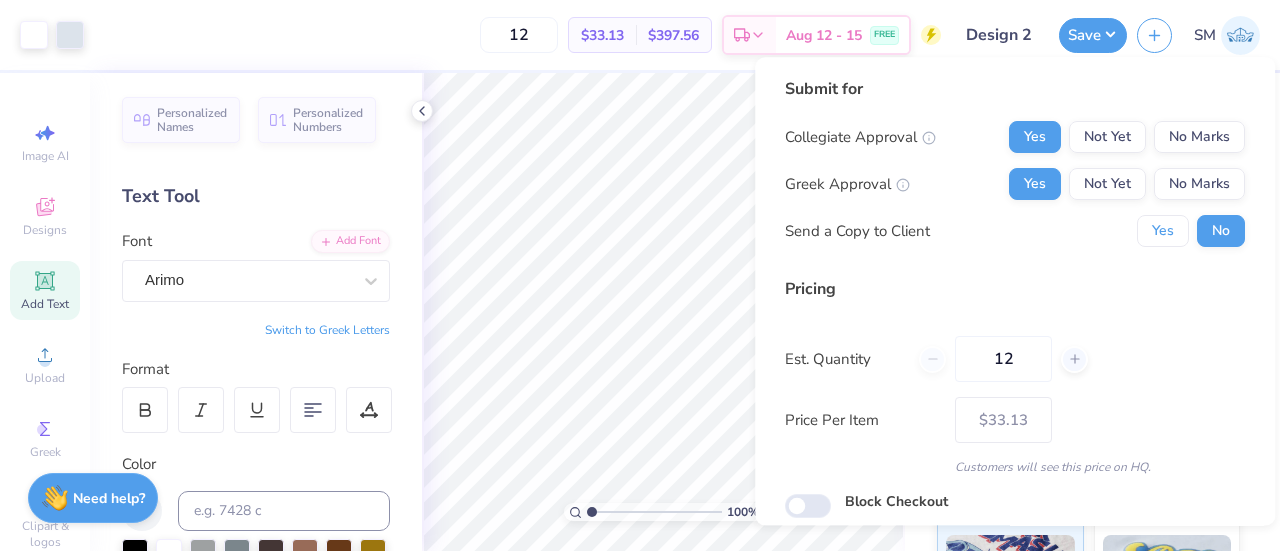 drag, startPoint x: 1146, startPoint y: 229, endPoint x: 1172, endPoint y: 321, distance: 95.60335 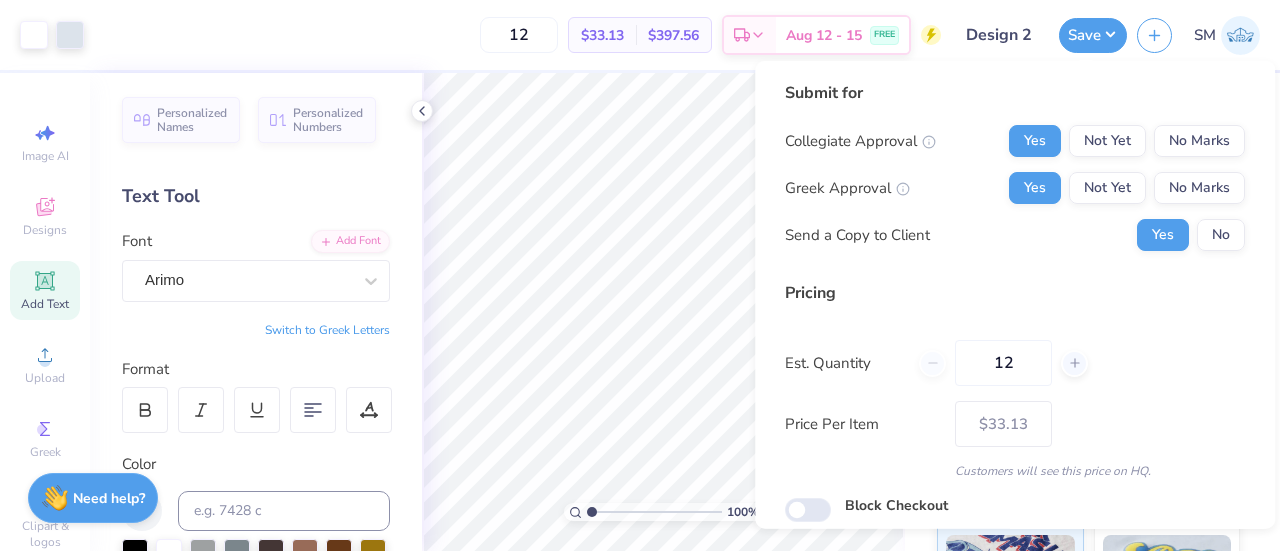 scroll, scrollTop: 74, scrollLeft: 0, axis: vertical 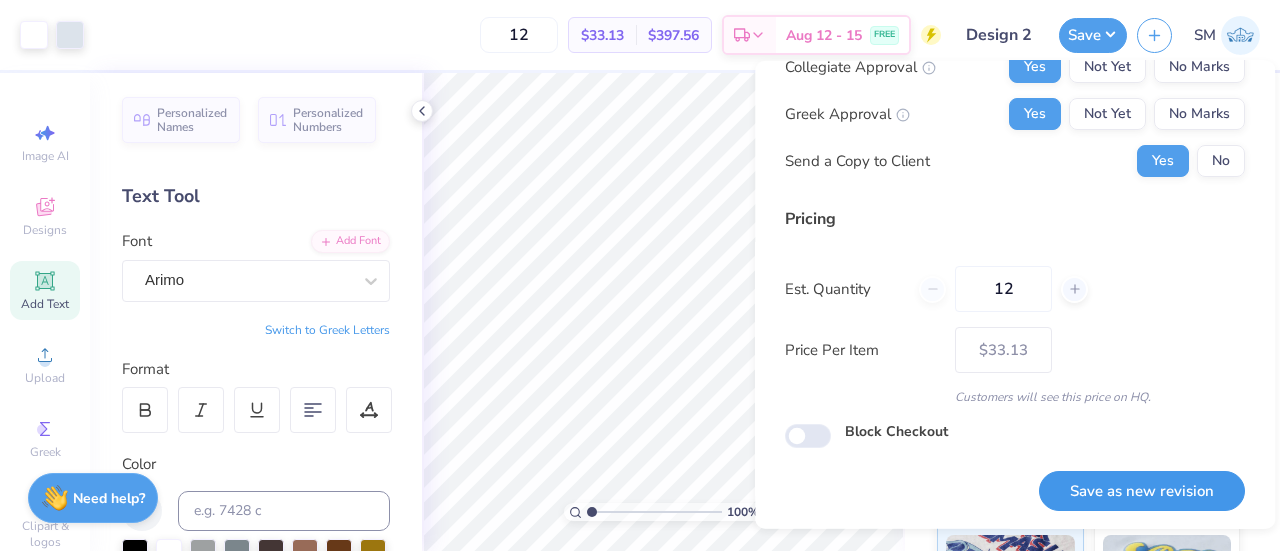 click on "Save as new revision" at bounding box center [1142, 490] 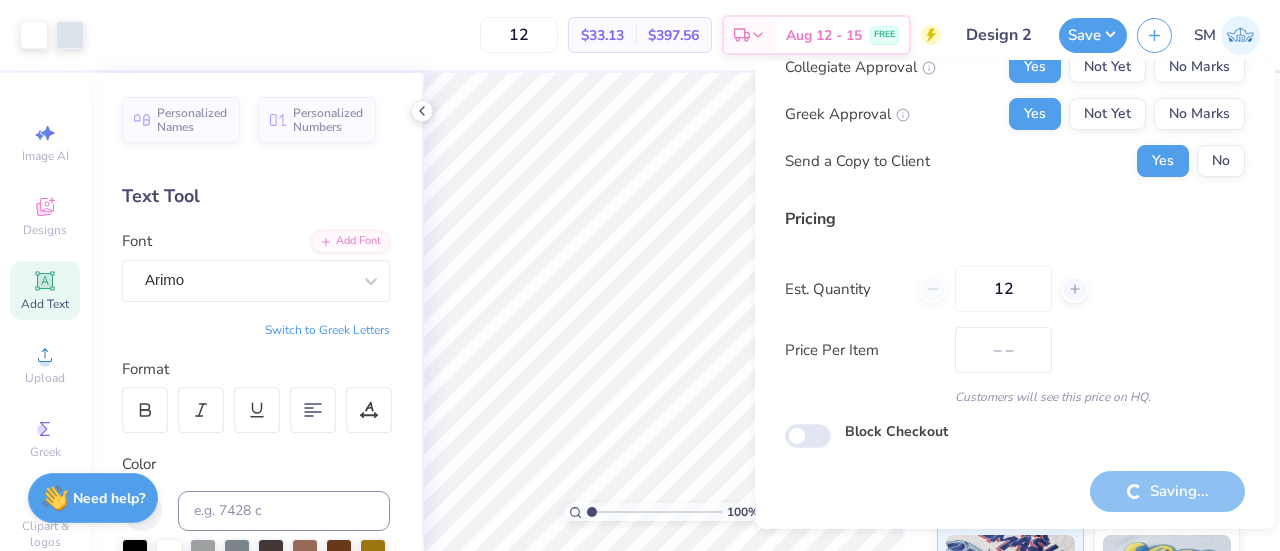type on "$33.13" 